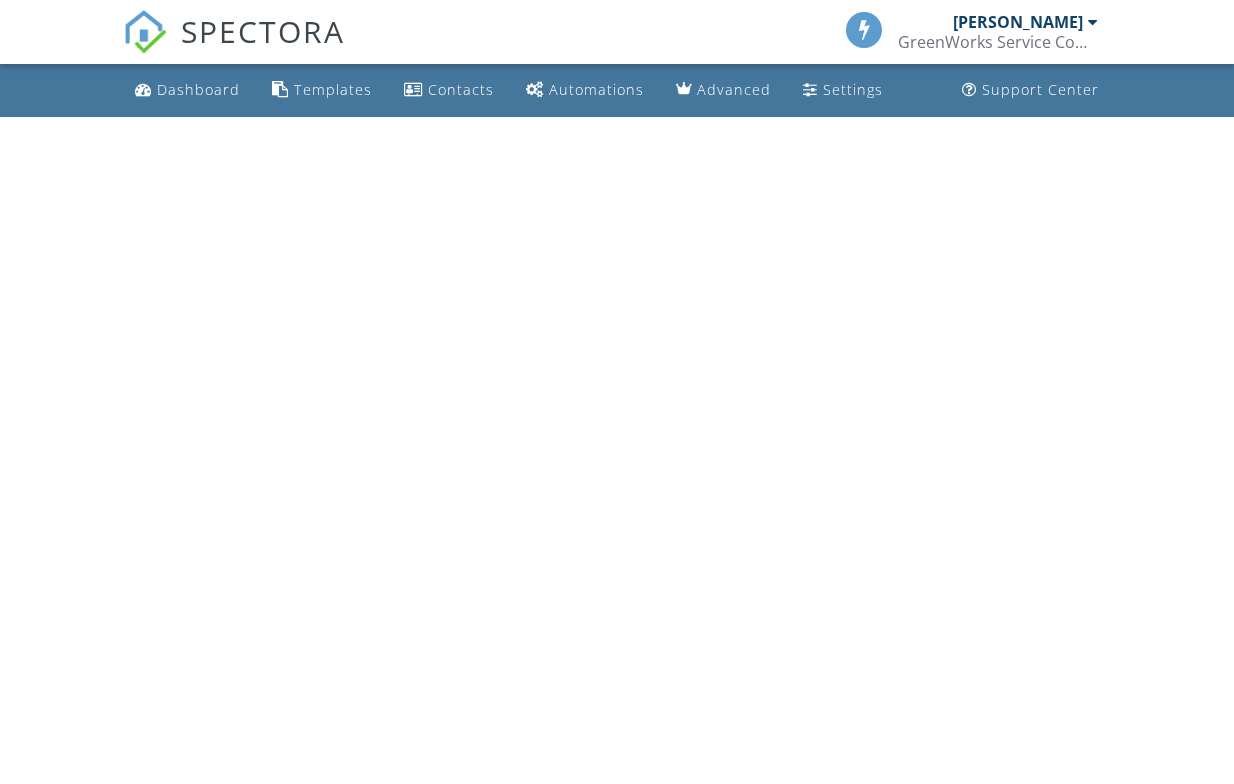 scroll, scrollTop: 0, scrollLeft: 0, axis: both 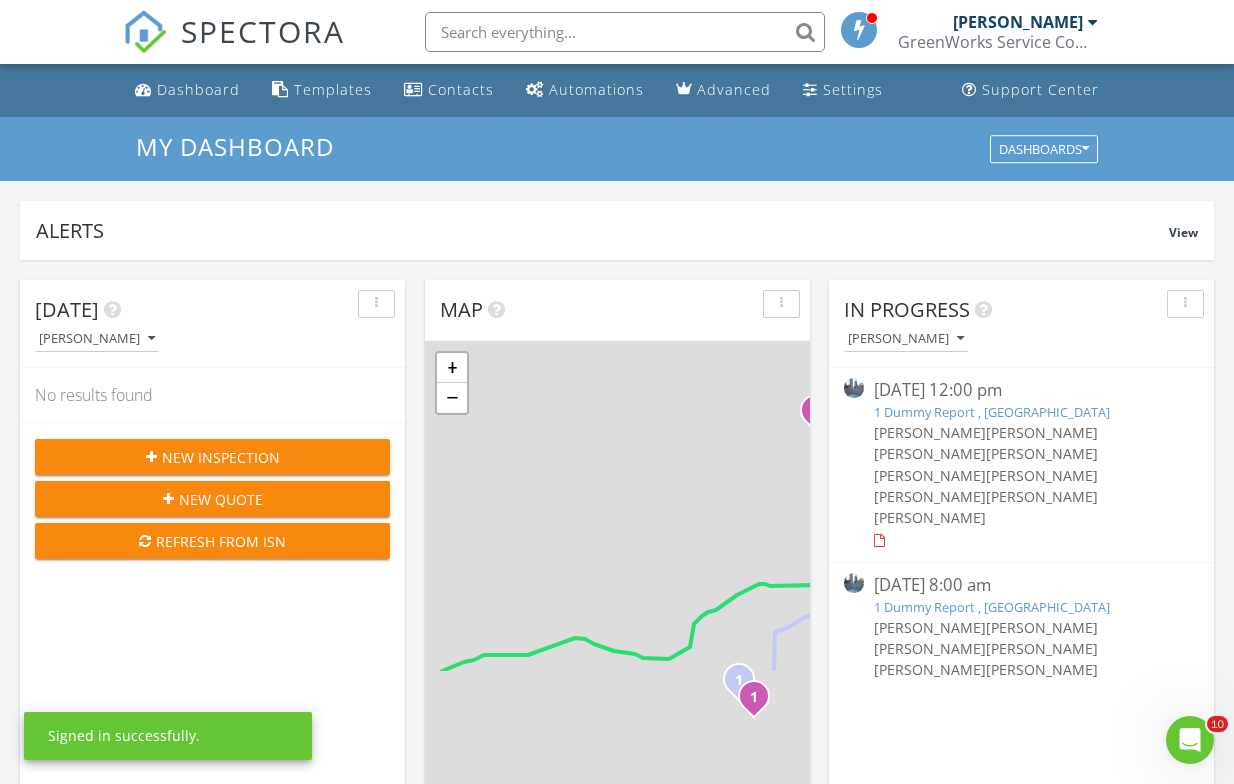 click on "New Inspection" at bounding box center [221, 457] 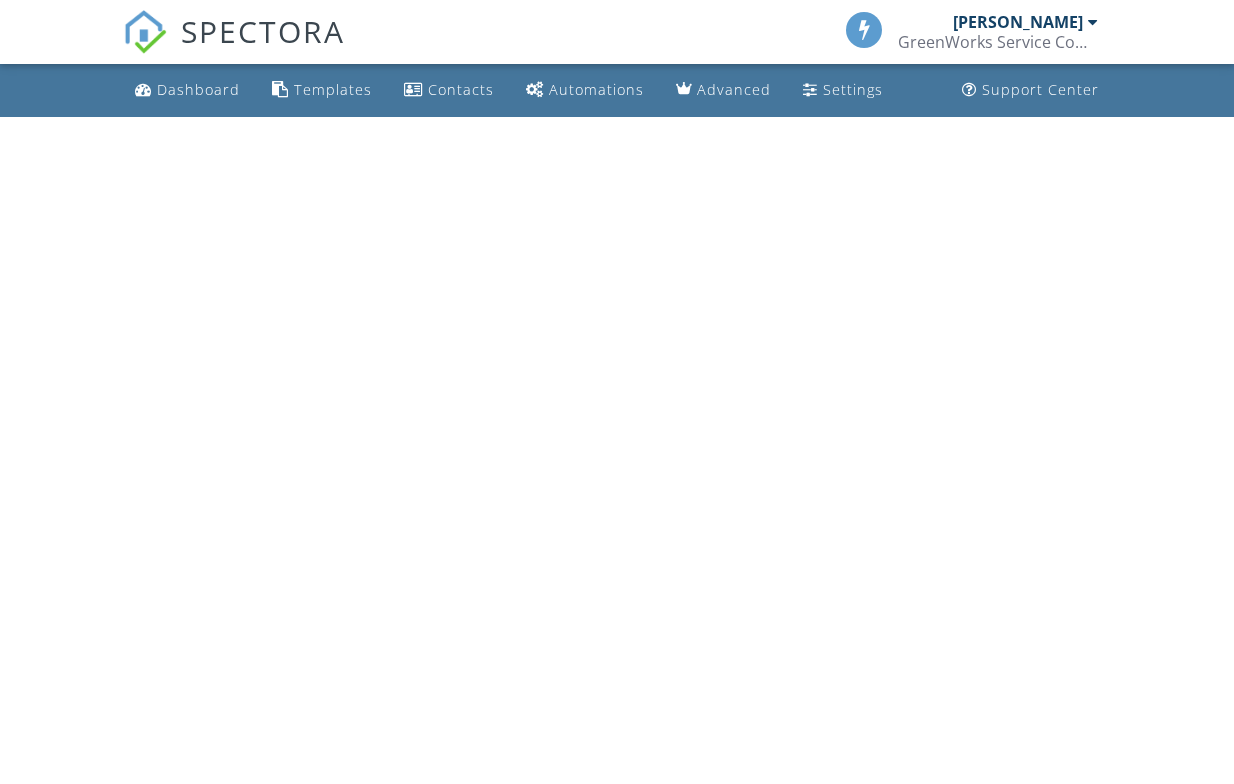 scroll, scrollTop: 0, scrollLeft: 0, axis: both 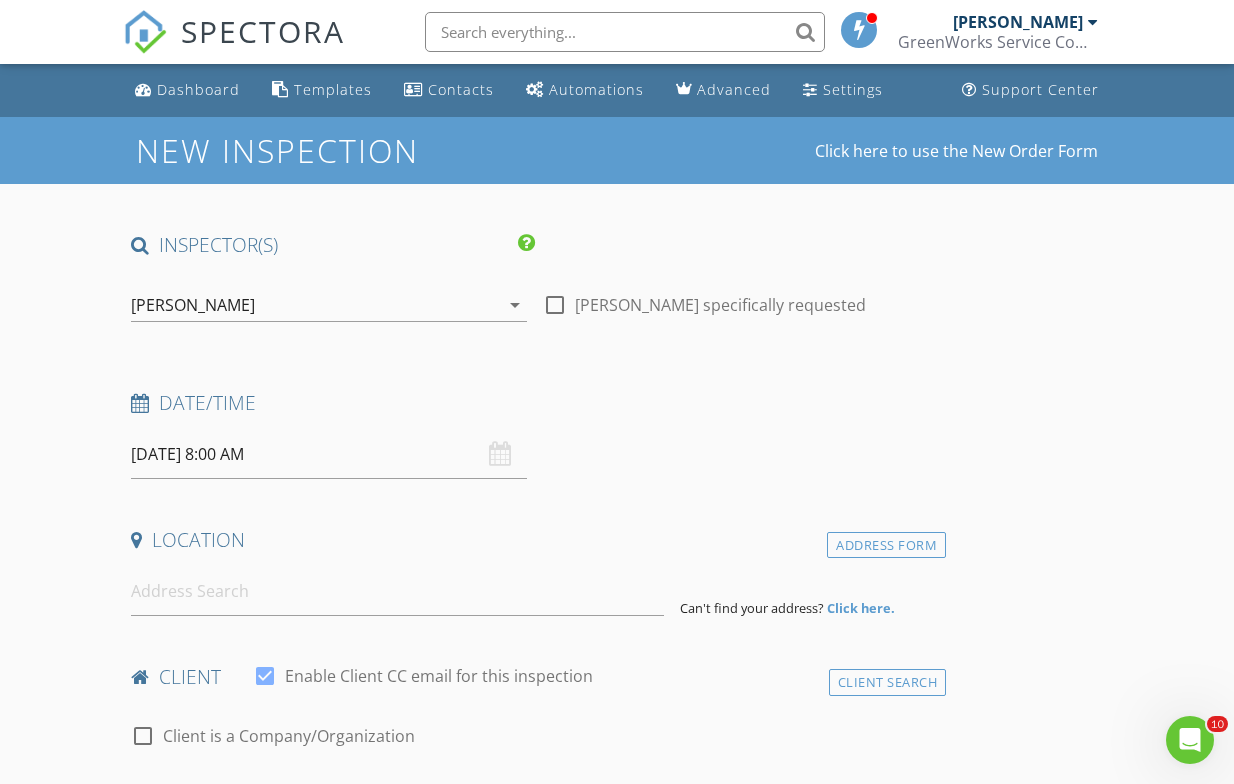 click on "[PERSON_NAME]" at bounding box center [314, 305] 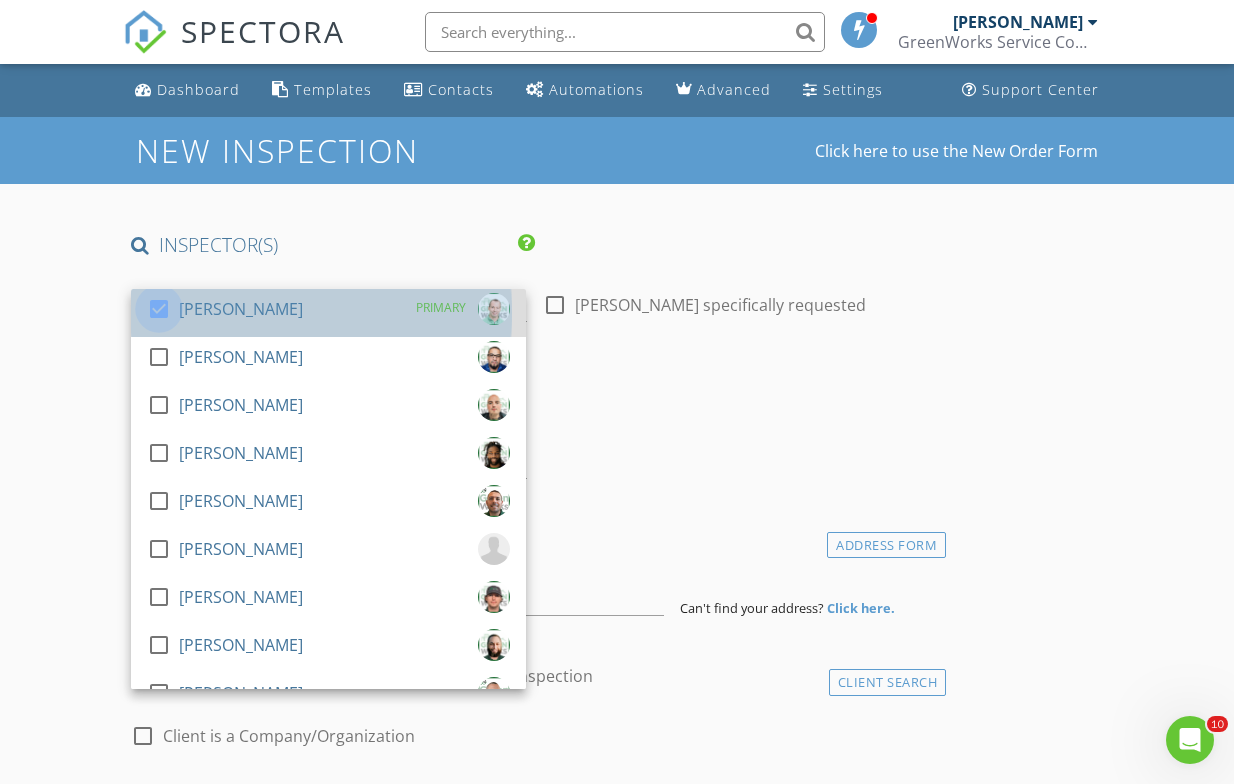 click at bounding box center (159, 309) 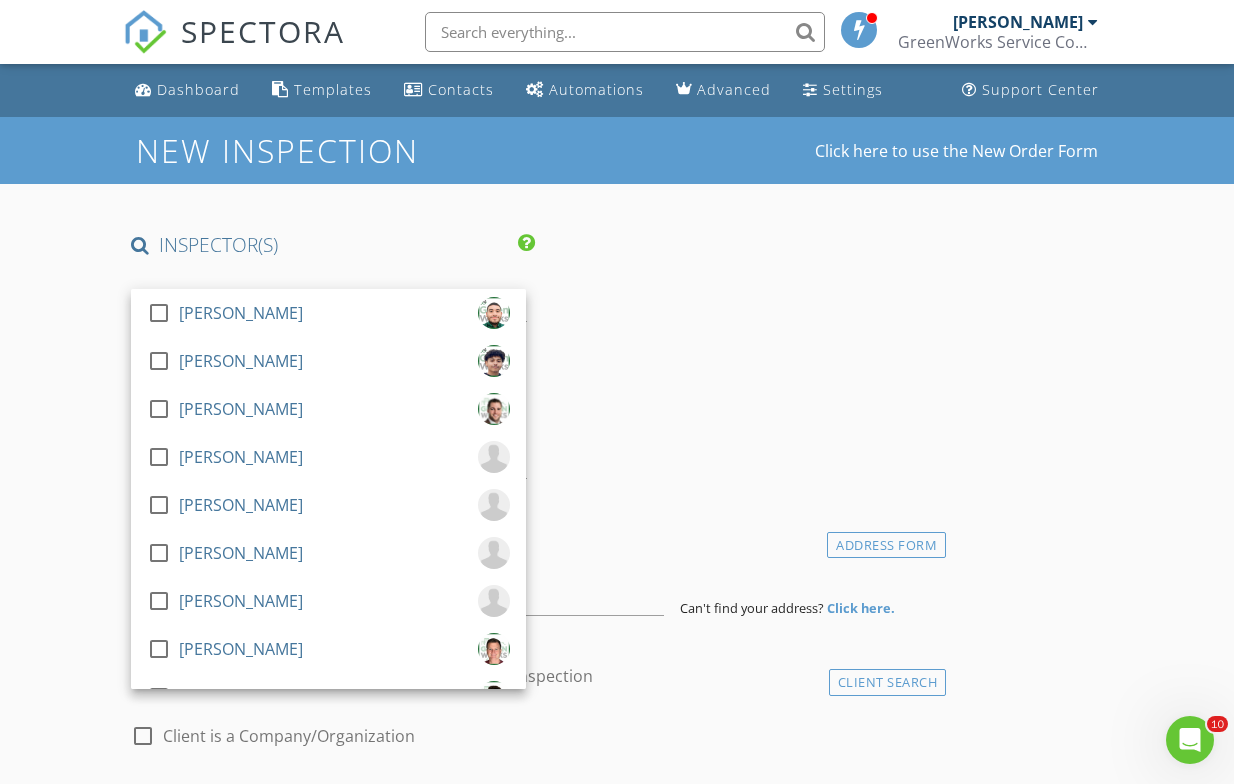 scroll, scrollTop: 1010, scrollLeft: 0, axis: vertical 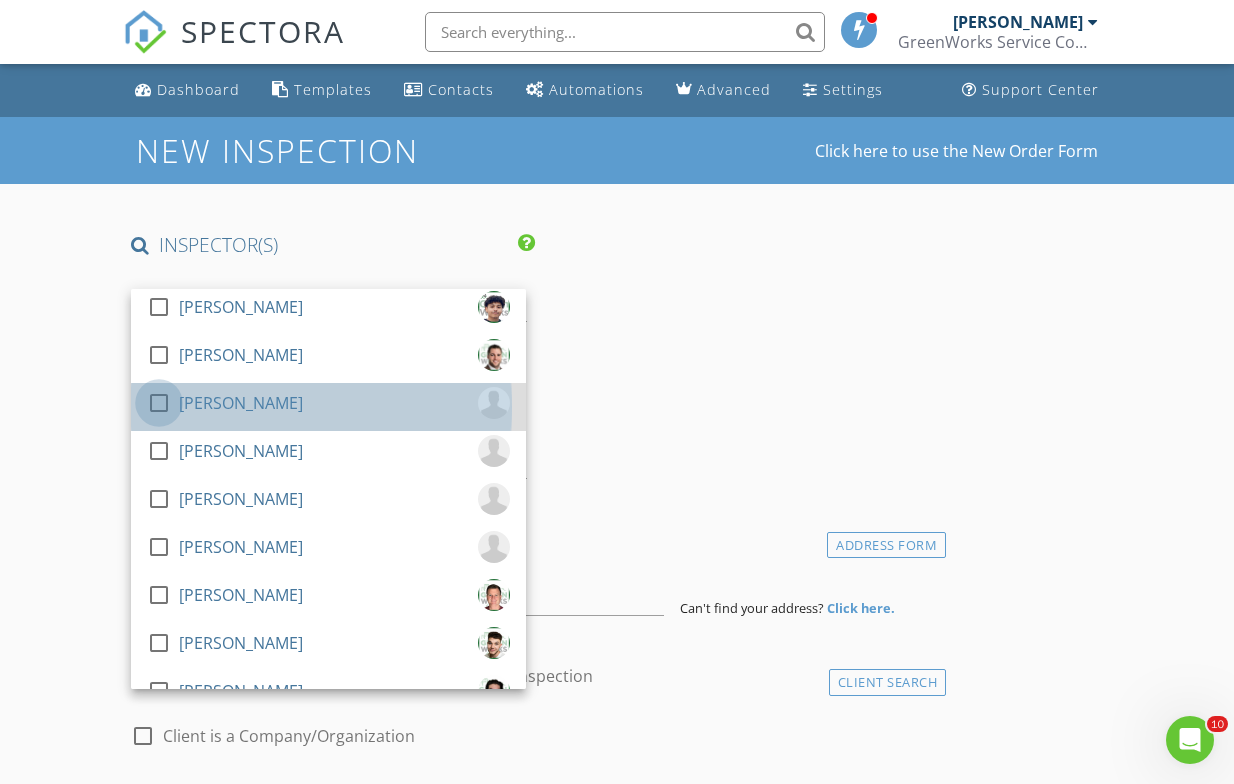 click at bounding box center [159, 403] 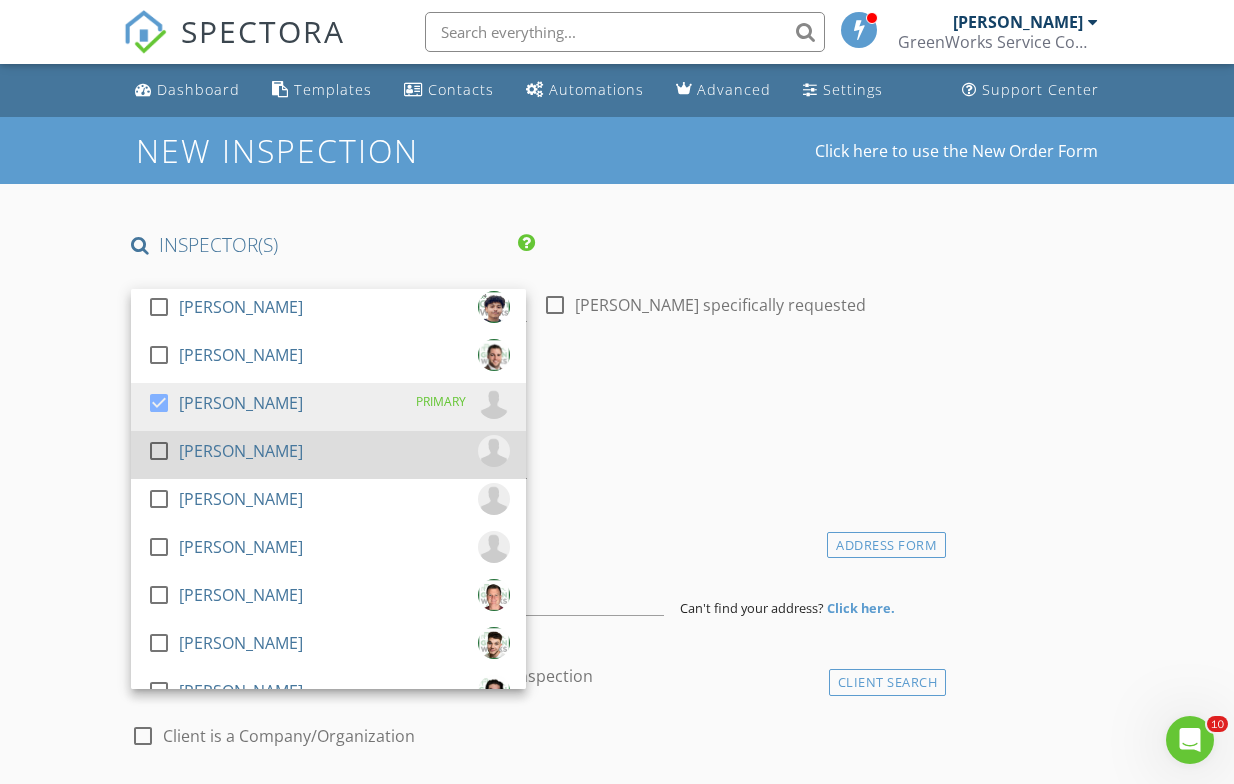 click at bounding box center [159, 451] 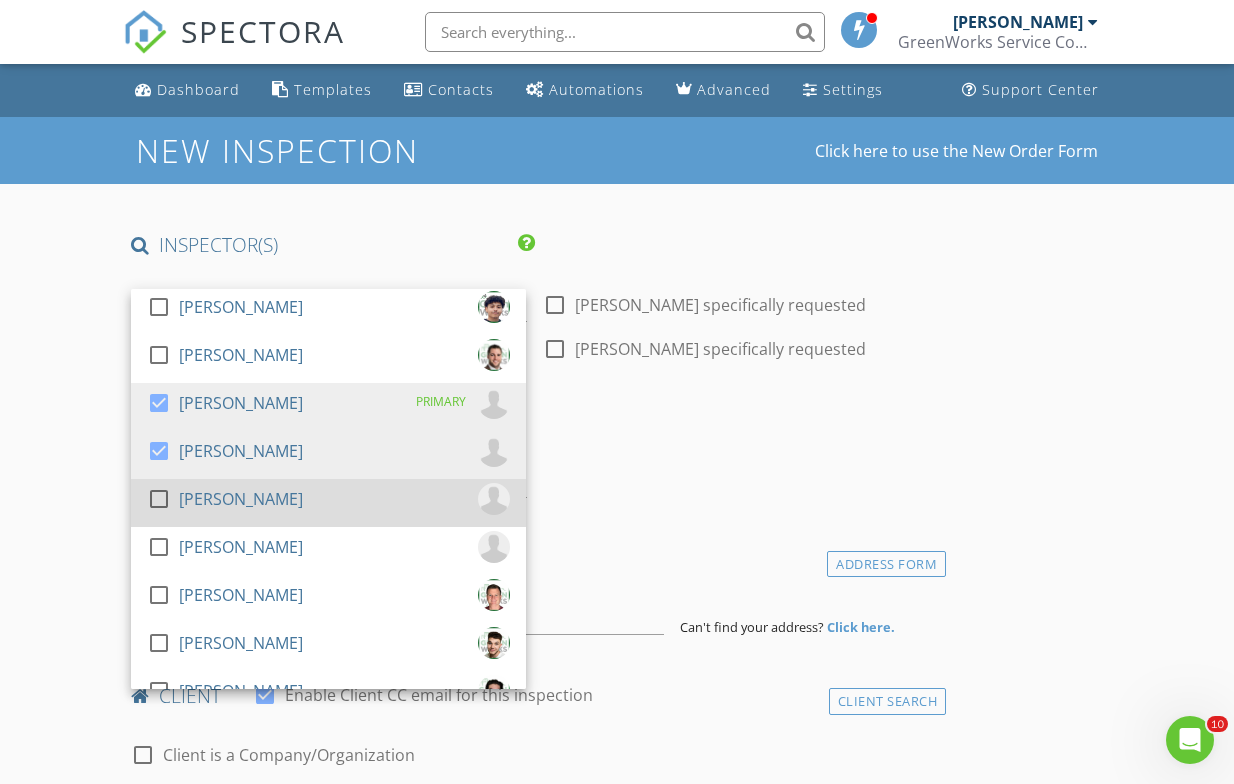 click at bounding box center [159, 499] 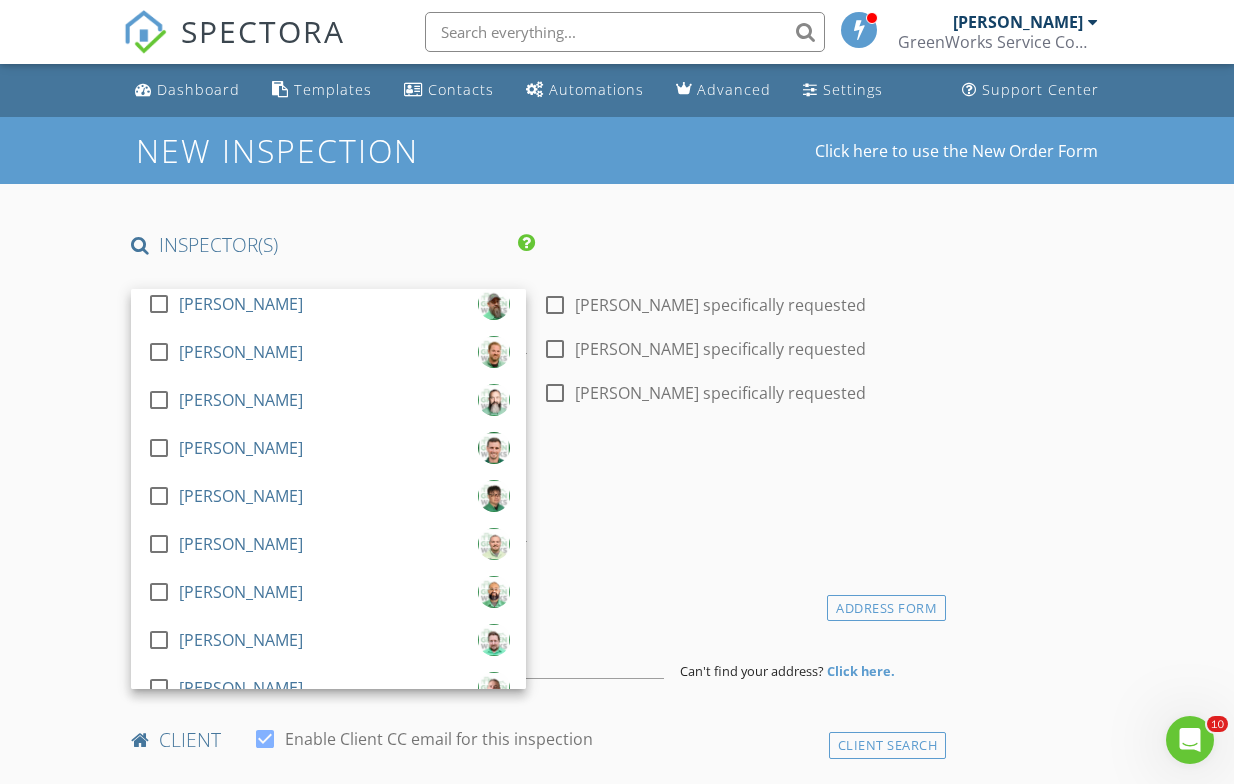 scroll, scrollTop: 3465, scrollLeft: 0, axis: vertical 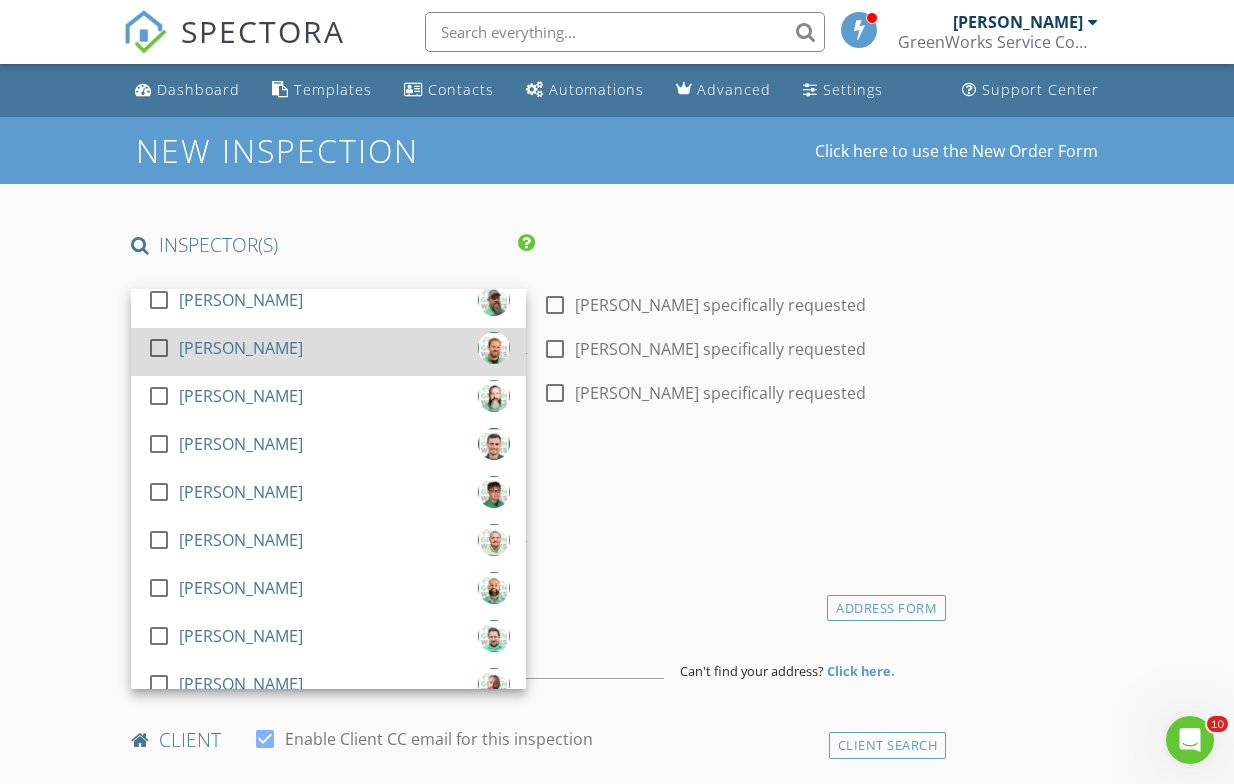 click at bounding box center [159, 348] 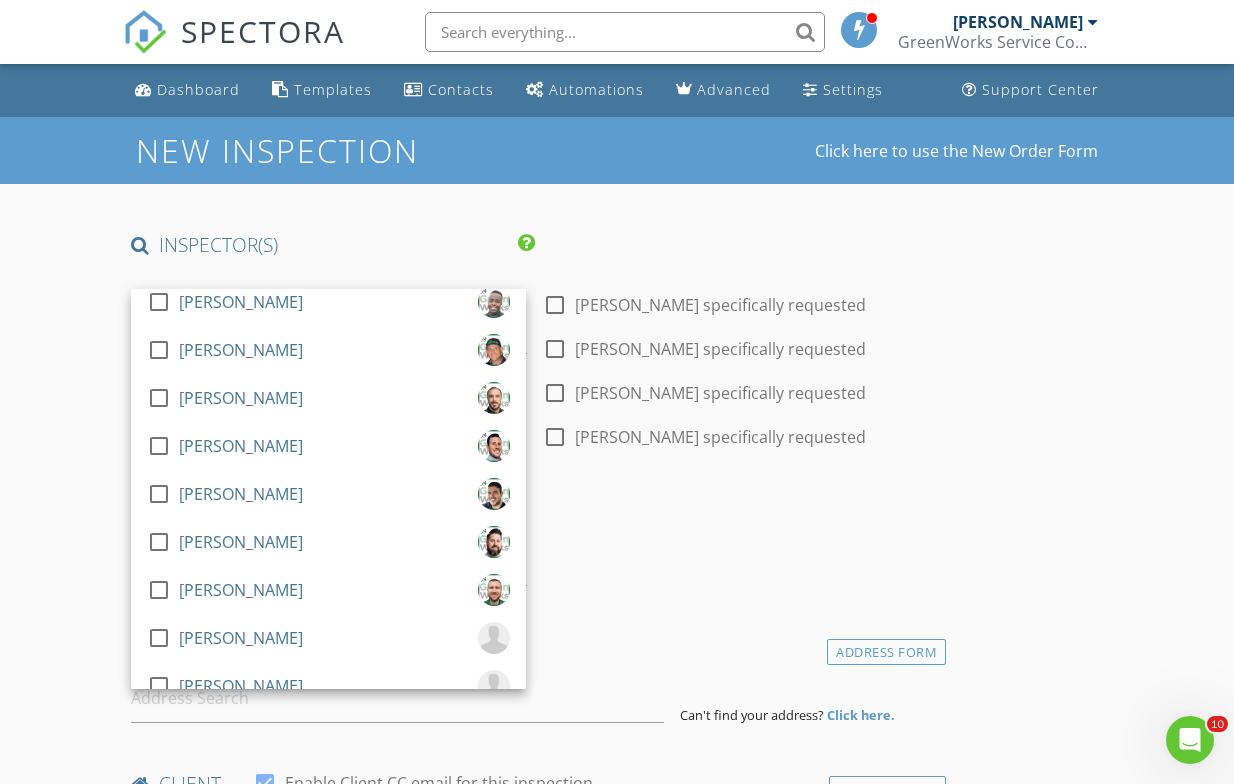 scroll, scrollTop: 4736, scrollLeft: 0, axis: vertical 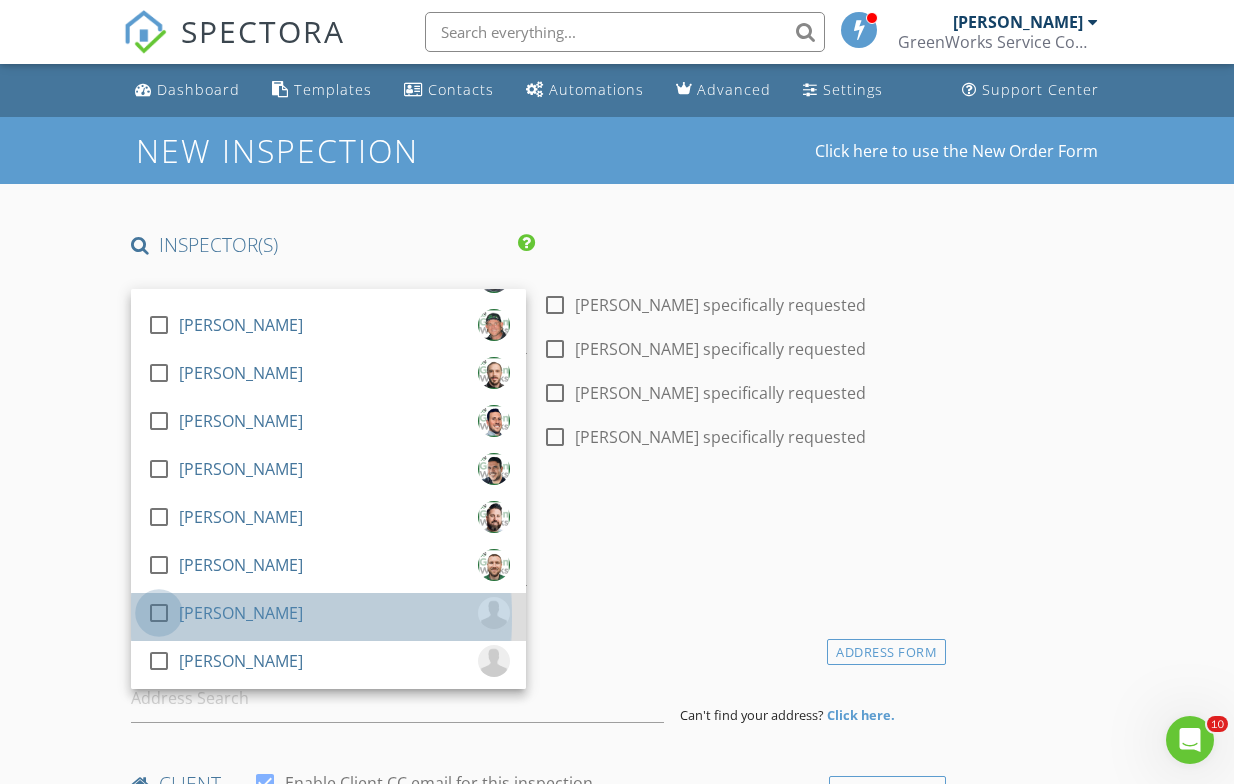 click at bounding box center (159, 613) 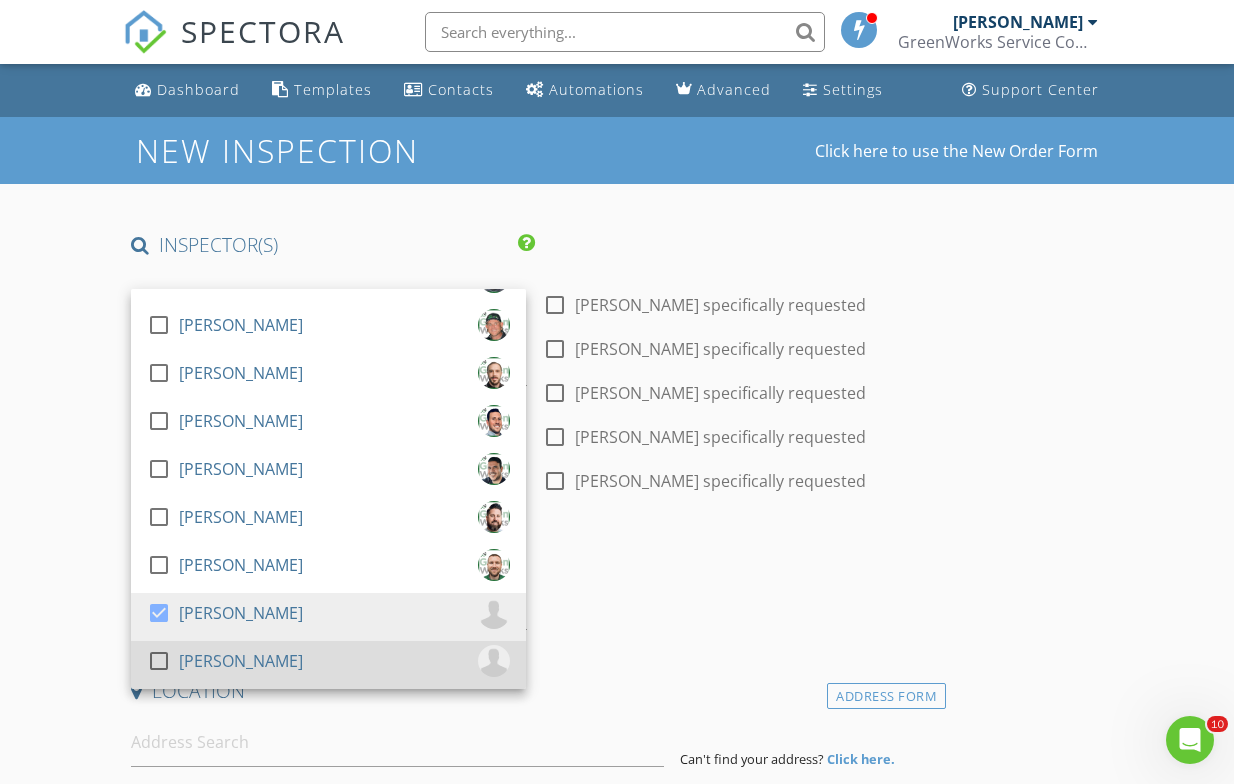 click at bounding box center [159, 661] 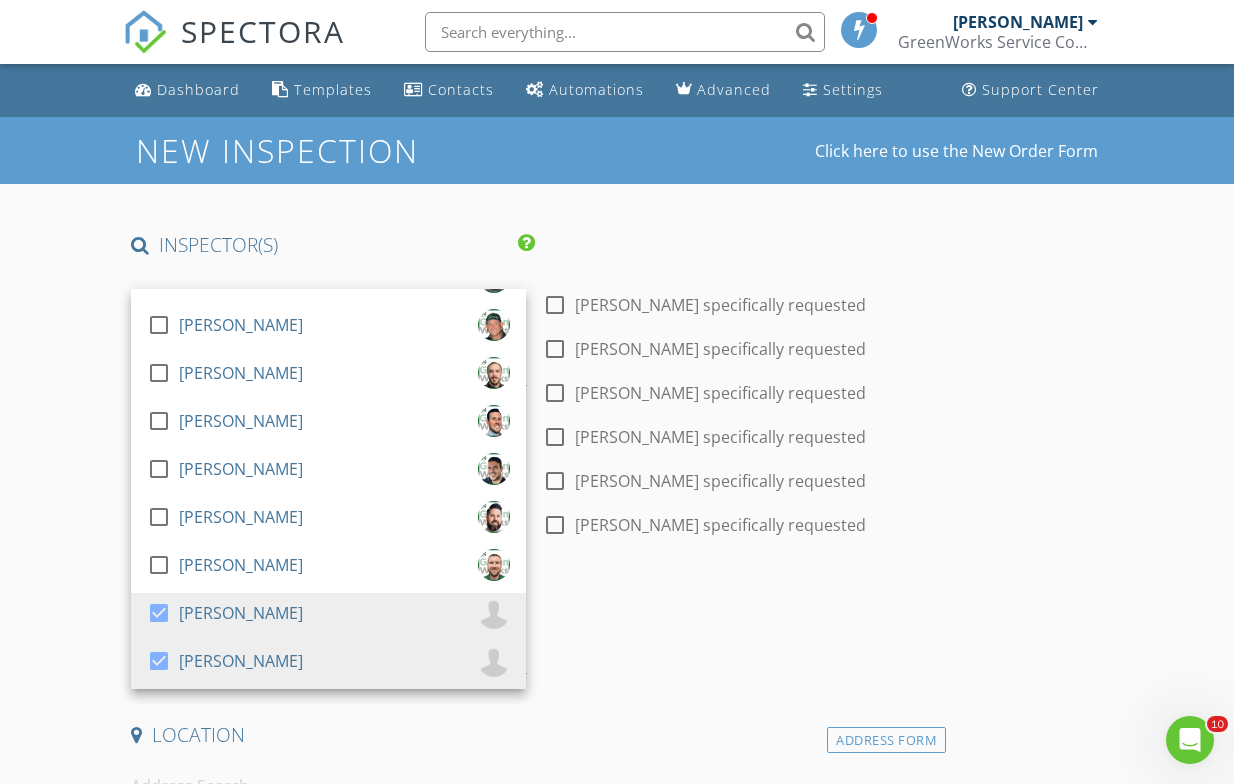 click on "INSPECTOR(S)
check_box_outline_blank   Michael Craycraft     check_box_outline_blank   Sergio Melara     check_box_outline_blank   Brett Schmutz     check_box_outline_blank   Brandon Gassaway     check_box_outline_blank   Mike Taylor     check_box_outline_blank   JP Garner     check_box_outline_blank   Jonas Adams     check_box_outline_blank   Todd Hartman     check_box_outline_blank   Jay Zink     check_box_outline_blank   Jay Triplett     check_box_outline_blank   Daniel Barron     check_box_outline_blank   Roberto Rojas     check_box_outline_blank   Benjamin Cabrera     check_box_outline_blank   Ronnie Jinks     check_box_outline_blank   Michael Saxon     check_box_outline_blank   Marcos Cardenas     check_box_outline_blank   Jeremy Meadows     check_box_outline_blank   Andrew Shepler     check_box_outline_blank   Nicholas Sanguino     check_box_outline_blank   Jess Howard     check_box_outline_blank   Manuel Martinez     check_box_outline_blank   Ethan Alva" at bounding box center [616, 1604] 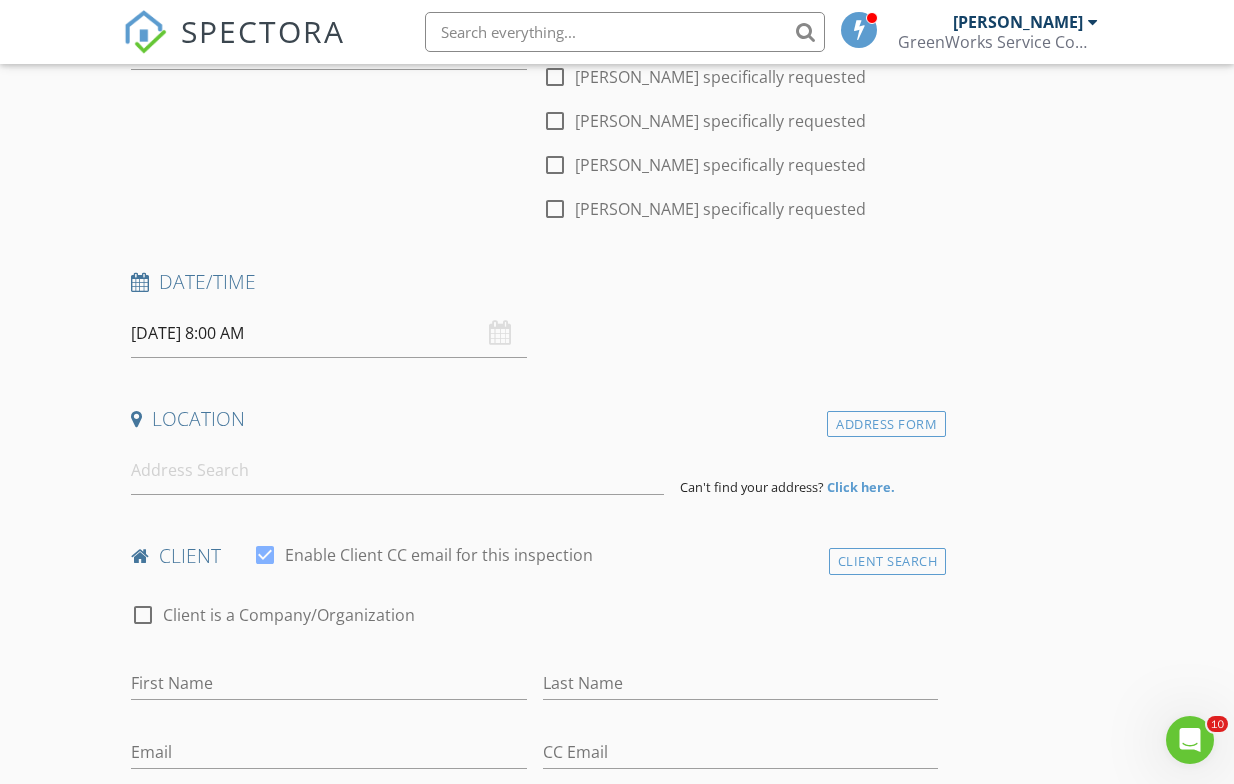 scroll, scrollTop: 350, scrollLeft: 0, axis: vertical 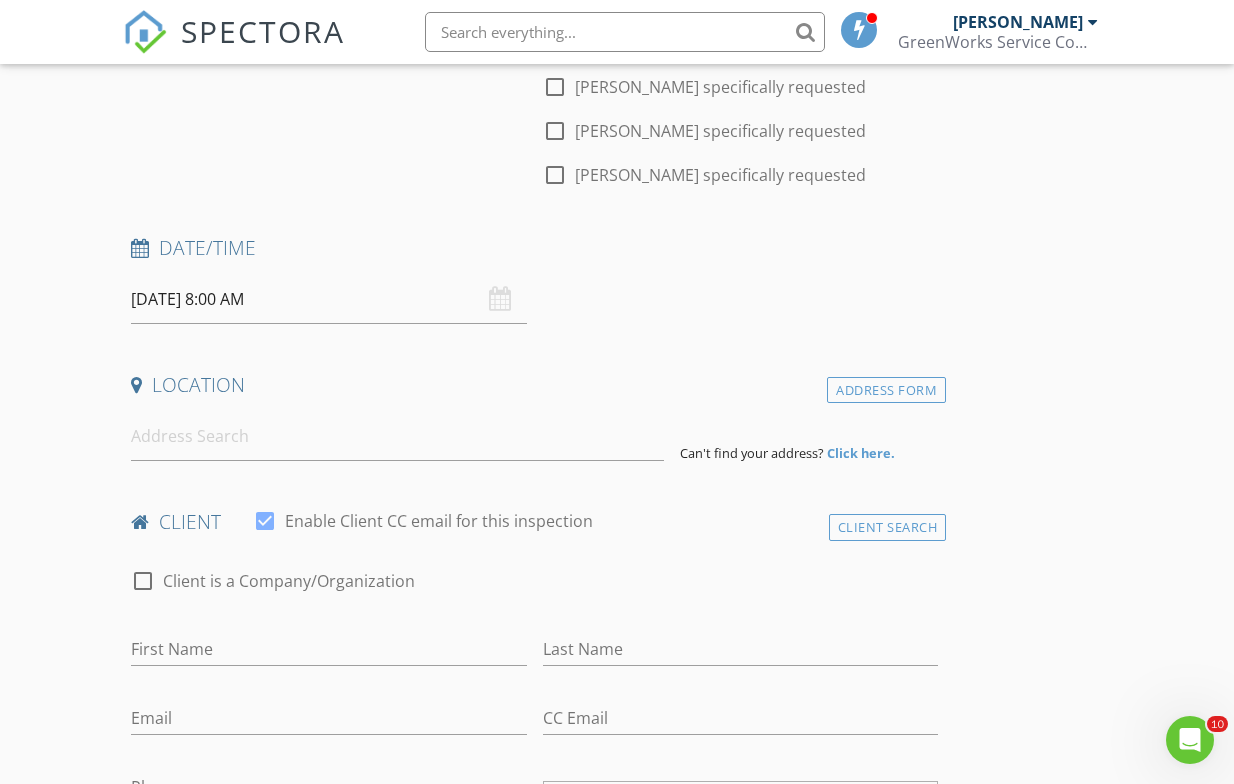 click on "Click here." at bounding box center [861, 453] 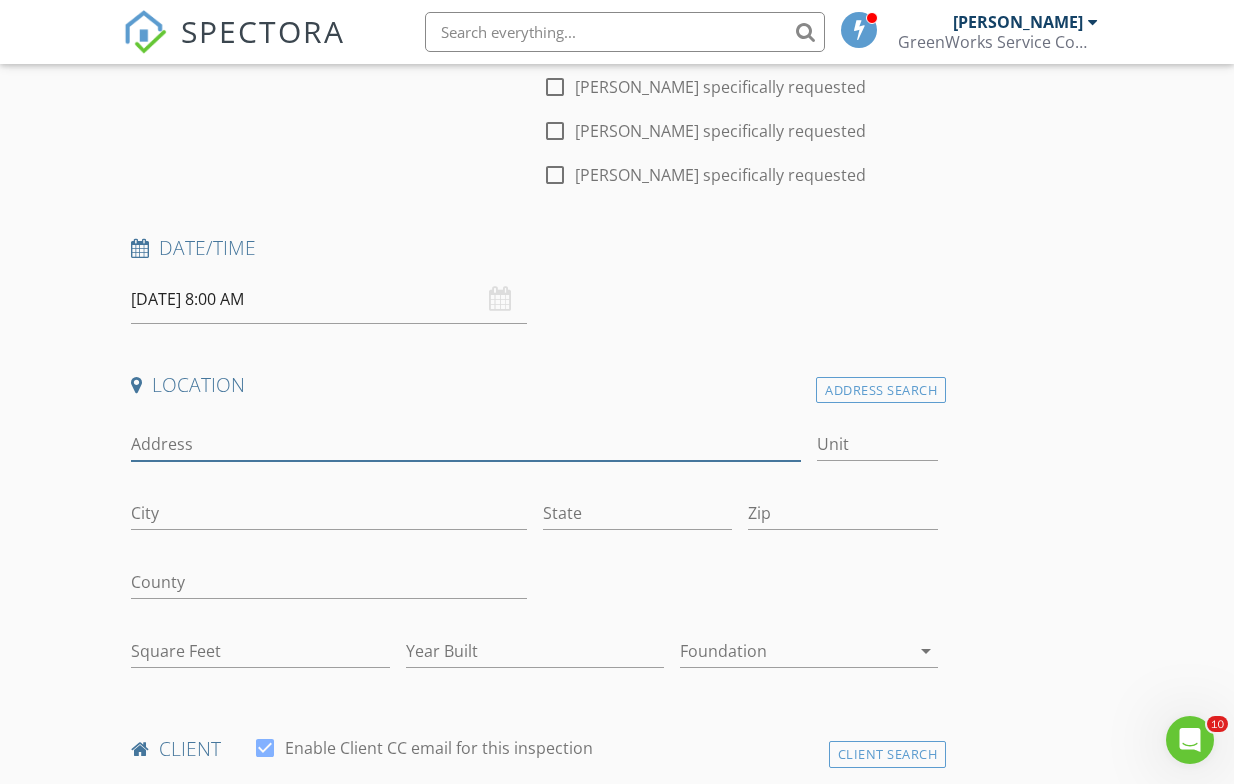 click on "Address" at bounding box center [466, 444] 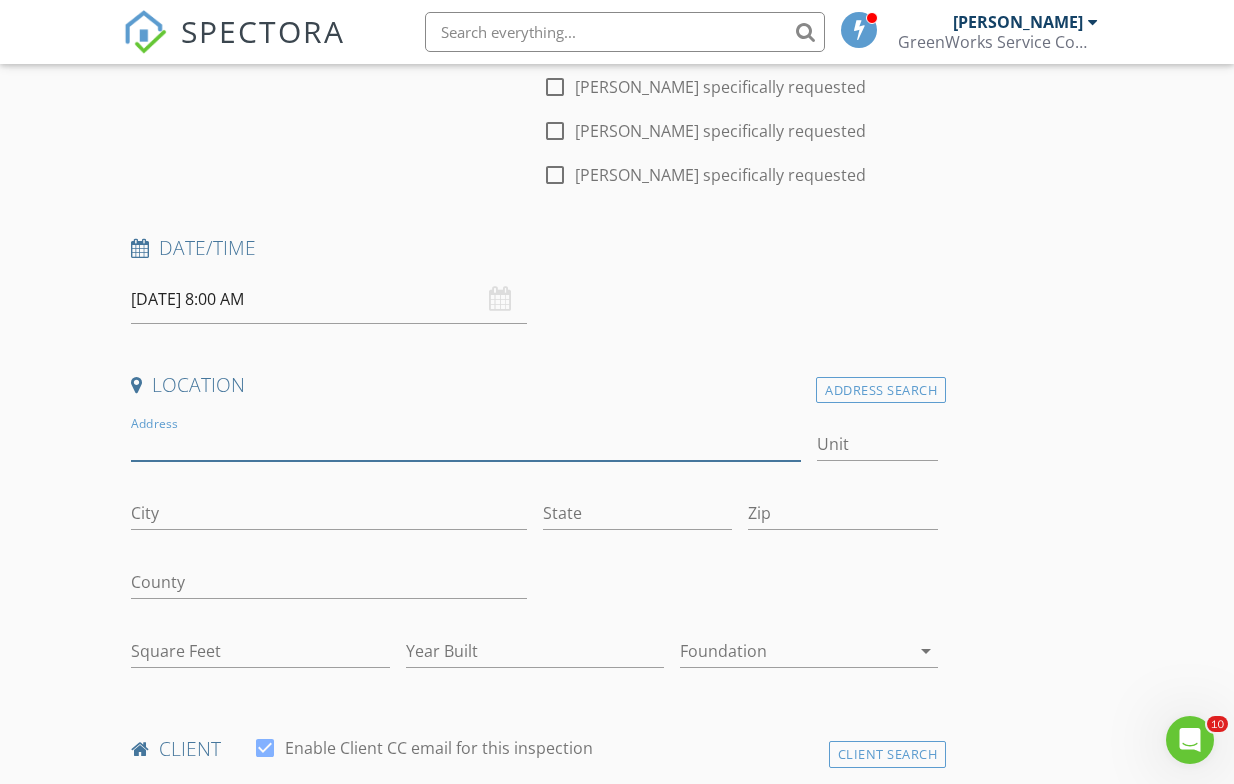 type on "1 Dummy Report" 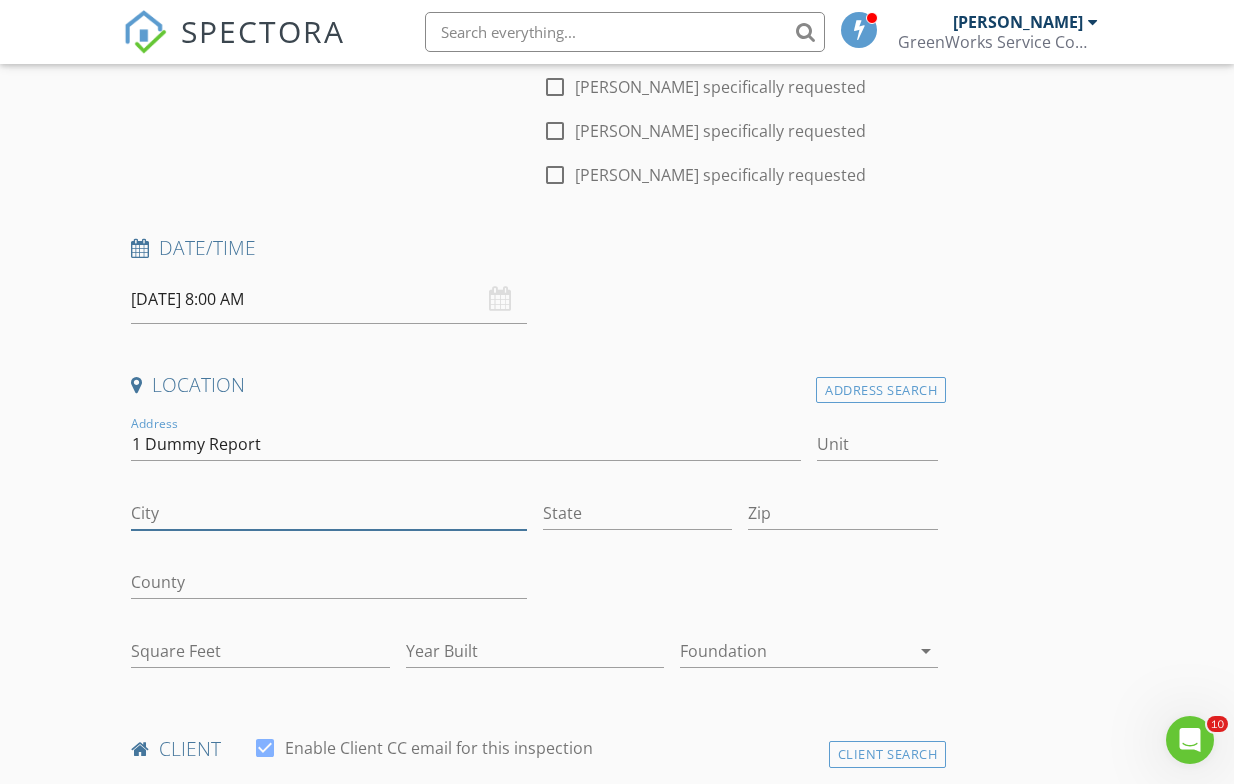 type on "[GEOGRAPHIC_DATA]" 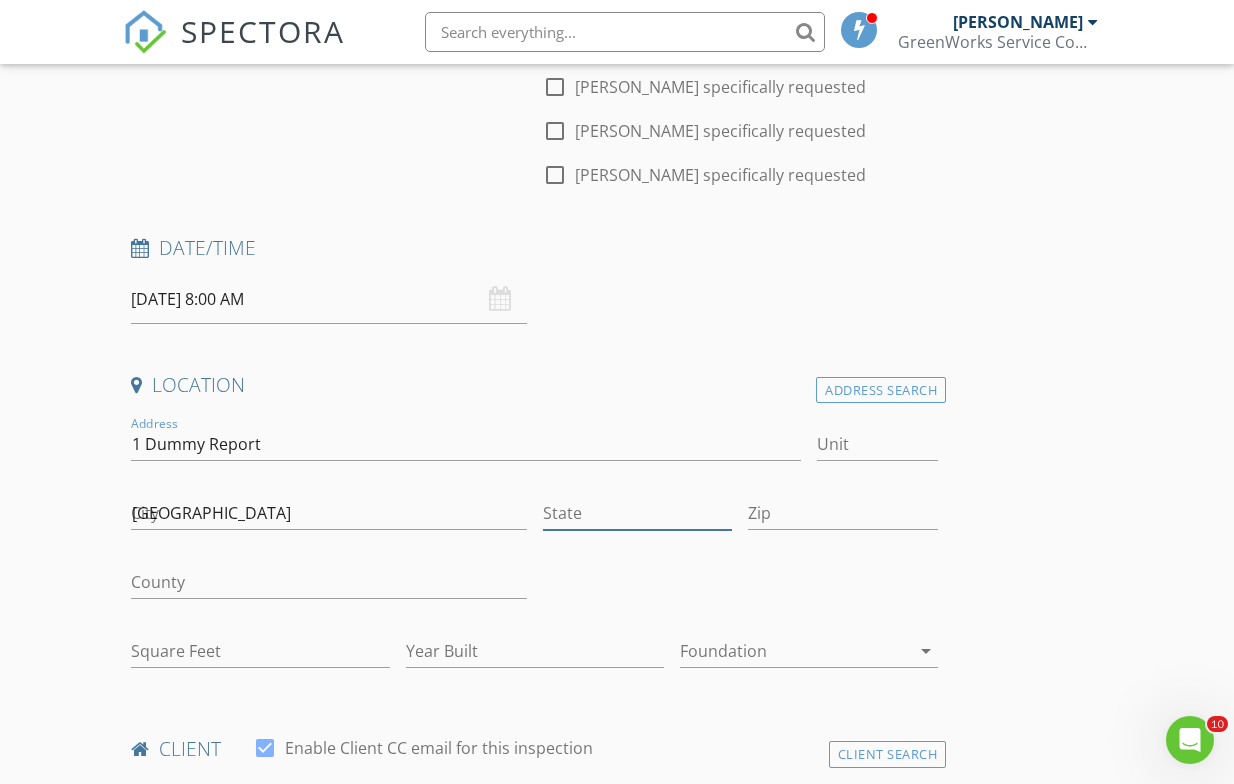 type on "[GEOGRAPHIC_DATA]" 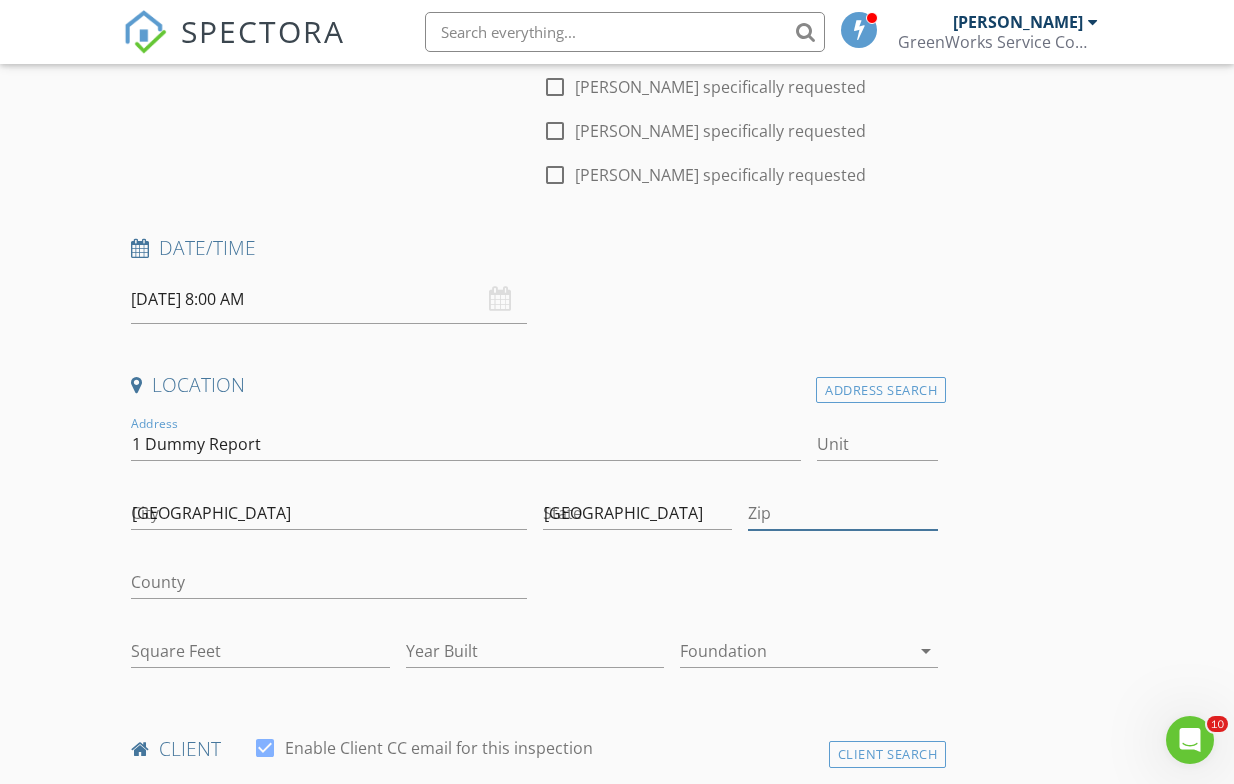 type on "75201" 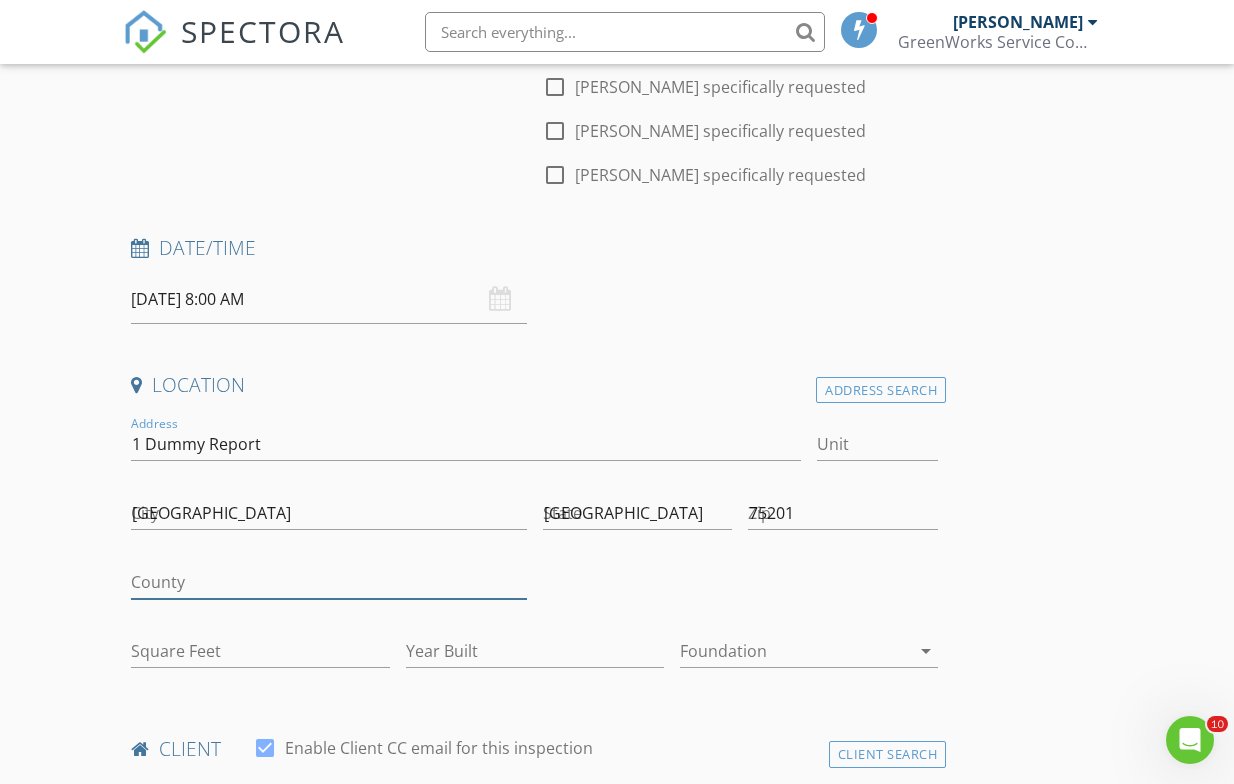 type on "[GEOGRAPHIC_DATA]" 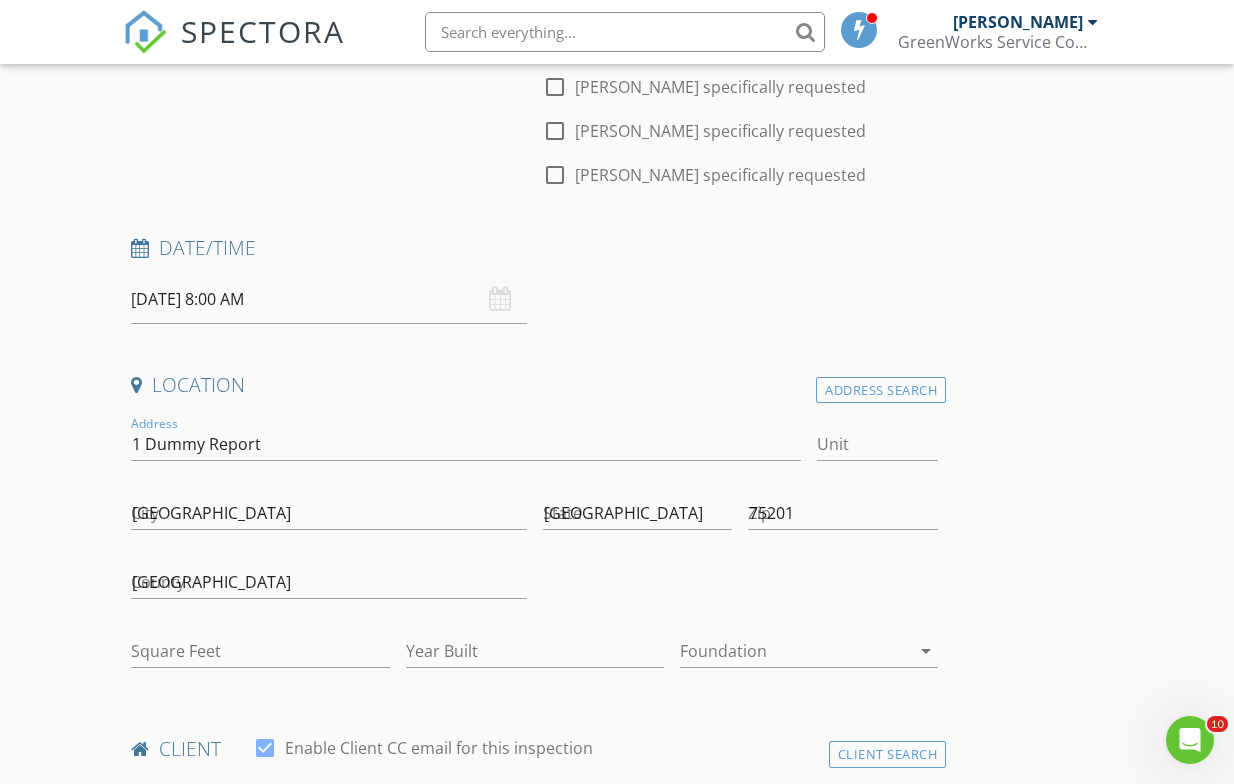 type on "[PERSON_NAME]" 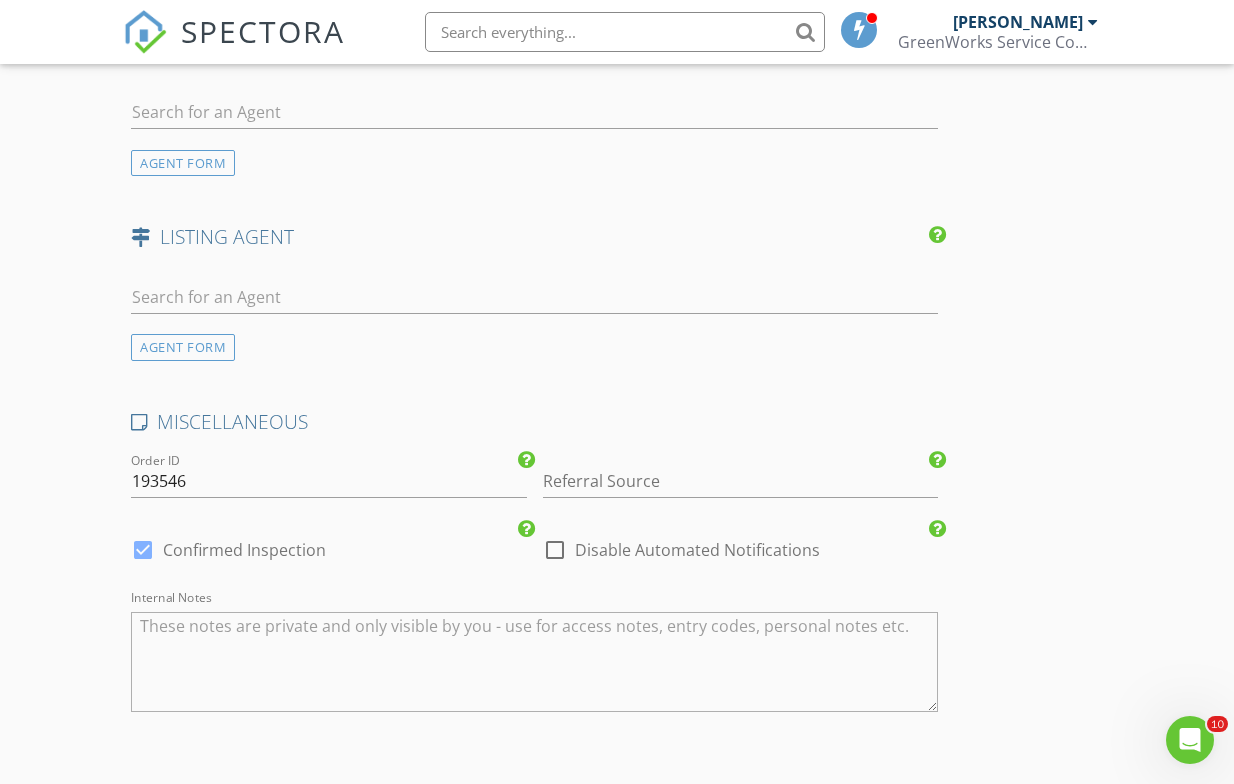 scroll, scrollTop: 2821, scrollLeft: 0, axis: vertical 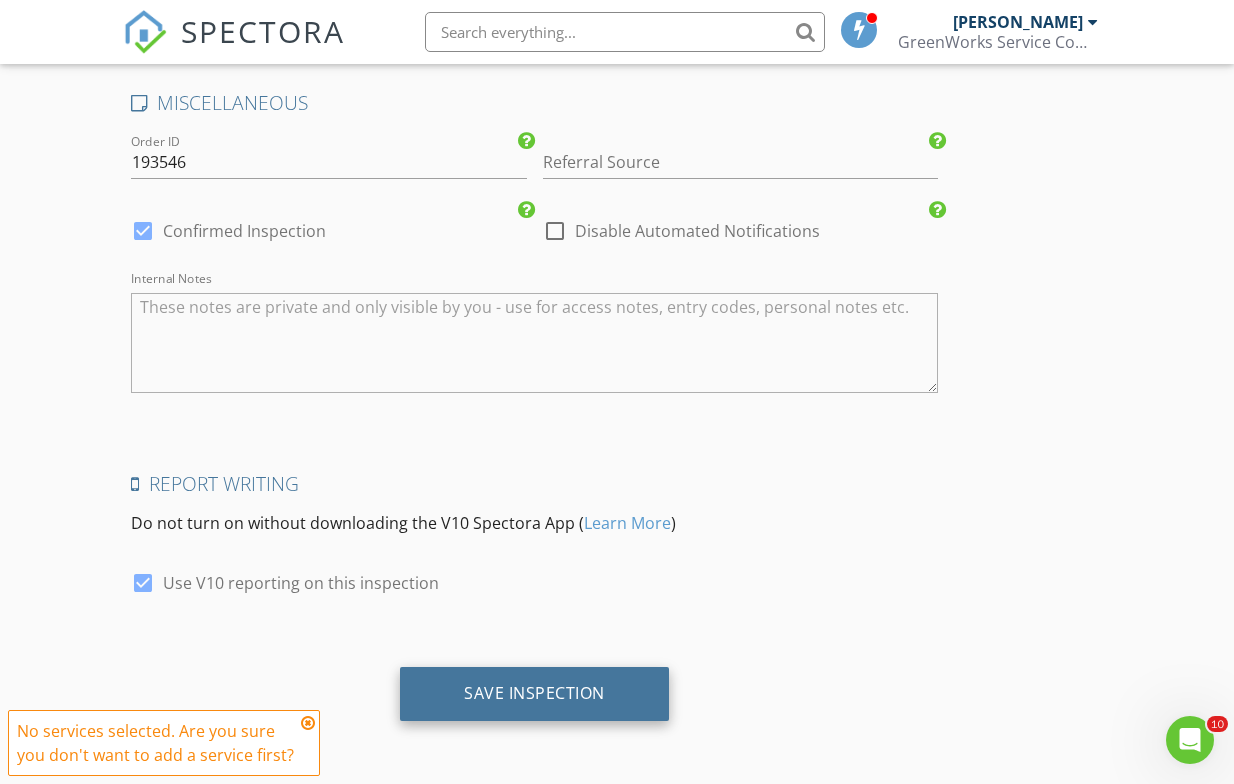 click on "Save Inspection" at bounding box center (534, 693) 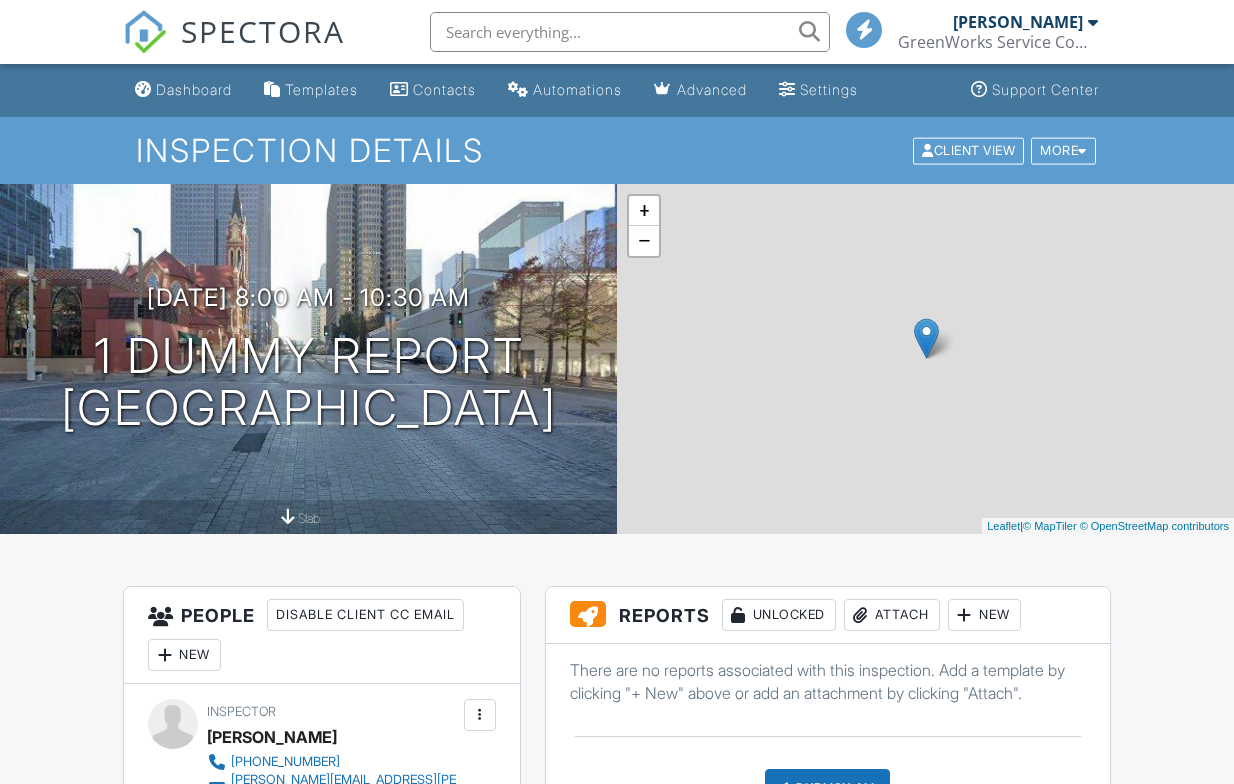 scroll, scrollTop: 0, scrollLeft: 0, axis: both 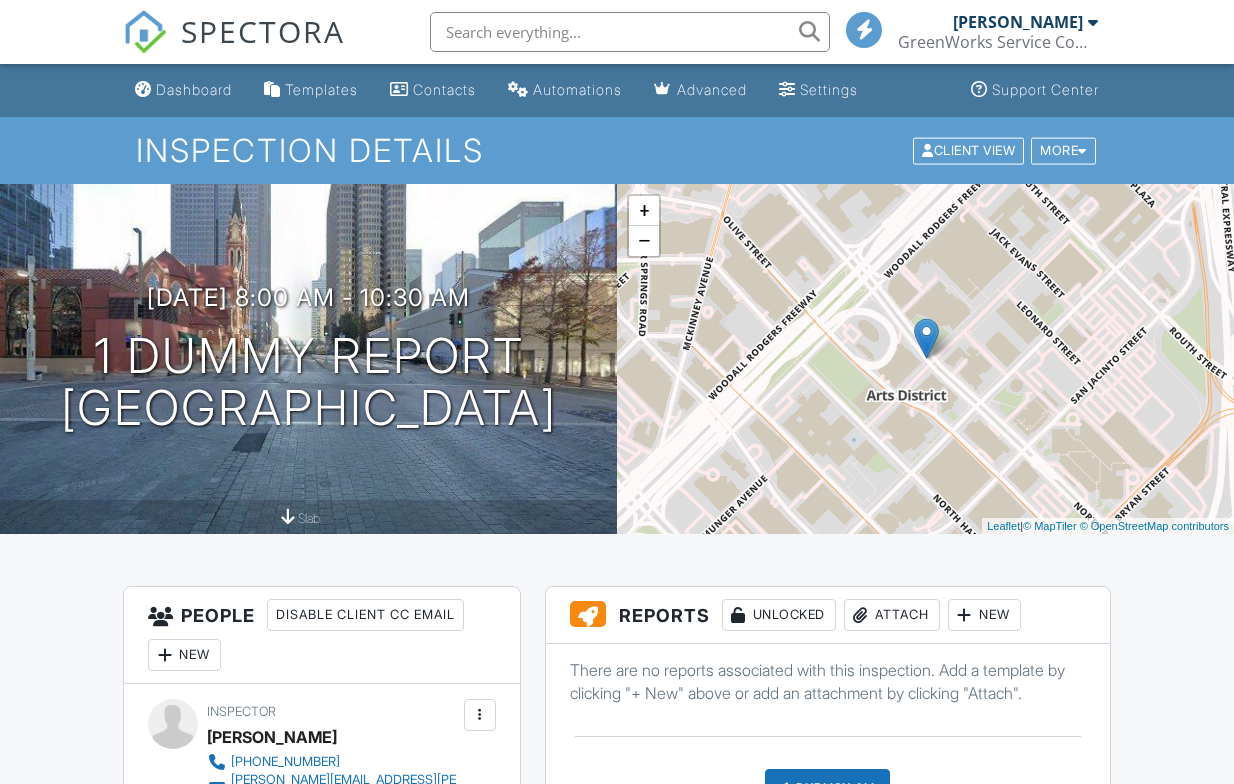 click at bounding box center (965, 615) 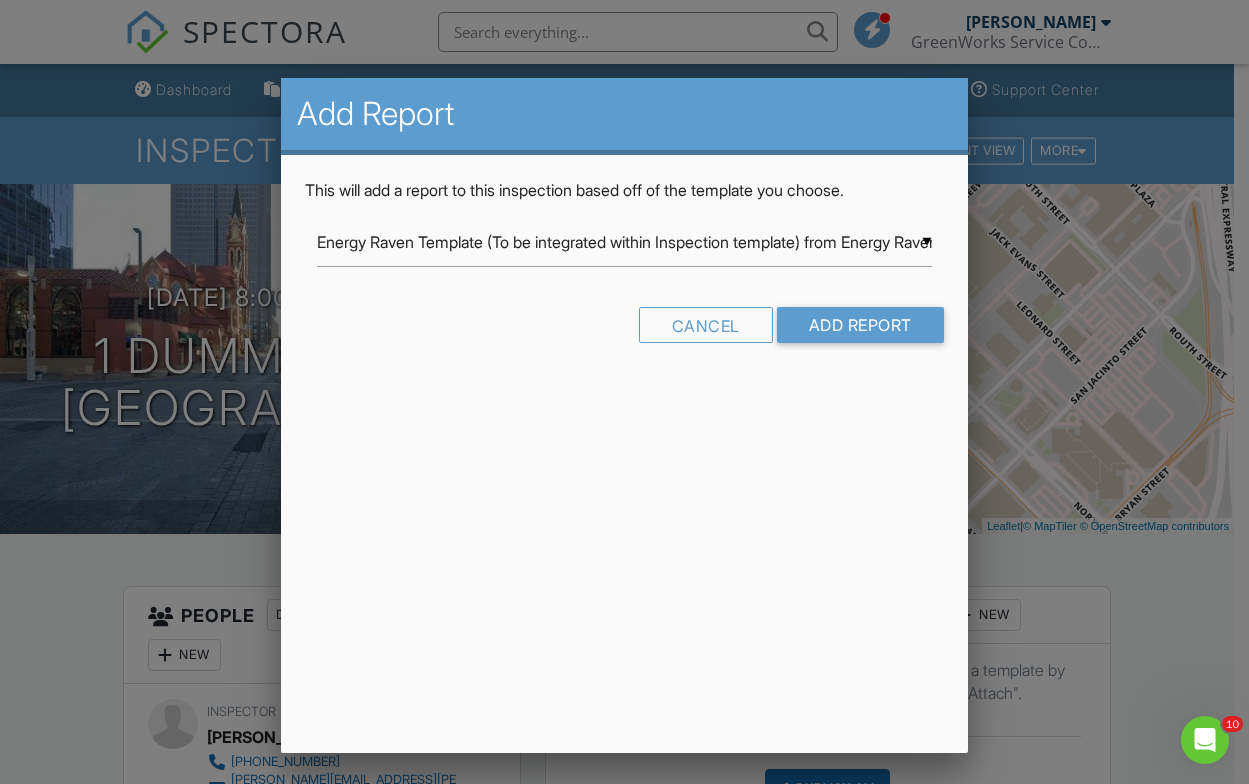 scroll, scrollTop: 0, scrollLeft: 0, axis: both 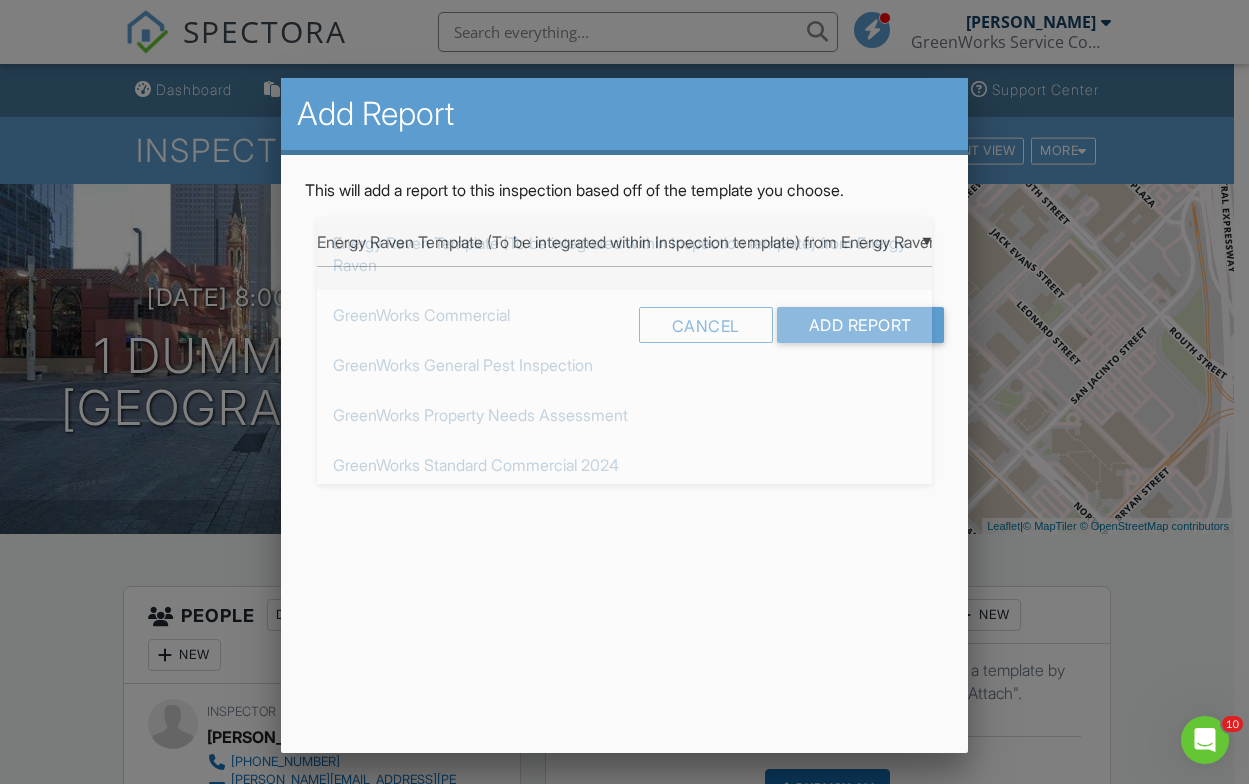 click on "▼ Energy Raven Template (To be integrated within Inspection template) from Energy Raven Energy Raven Template (To be integrated within Inspection template) from Energy Raven GreenWorks Commercial GreenWorks General Pest Inspection GreenWorks Property Needs Assessment GreenWorks Standard Commercial 2024 GreenWorks [US_STATE] Wood Destroying Insect Red Rocks Certified Property Inspection LLC Residential Inspection GreenWorks Air Quality Upgrade GreenWorks IAQ Inspection GreenWorks Mold Final Clearance GreenWorks Mold Inspection GreenWorks Mold Inspection from GreenWorks Service Company GreenWorks Radon Measurement [DATE]-[DATE] HI Report - Do not use [US_STATE] Home Inspection Delete This!  Copy the original inspection report and alter. Delete This!  Upload Appropriate Env. Templates Delete This!  Use Priority Lab App to complete this assignment!! GreenWorks Asbestos Survey 2.0 GreenWorks Asbestos Survey - Do Not Use GreenWorks Blue Tape Review GreenWorks Catalyst Final Draw Assessment GreenWorks Commercial Site Visit" at bounding box center [624, 242] 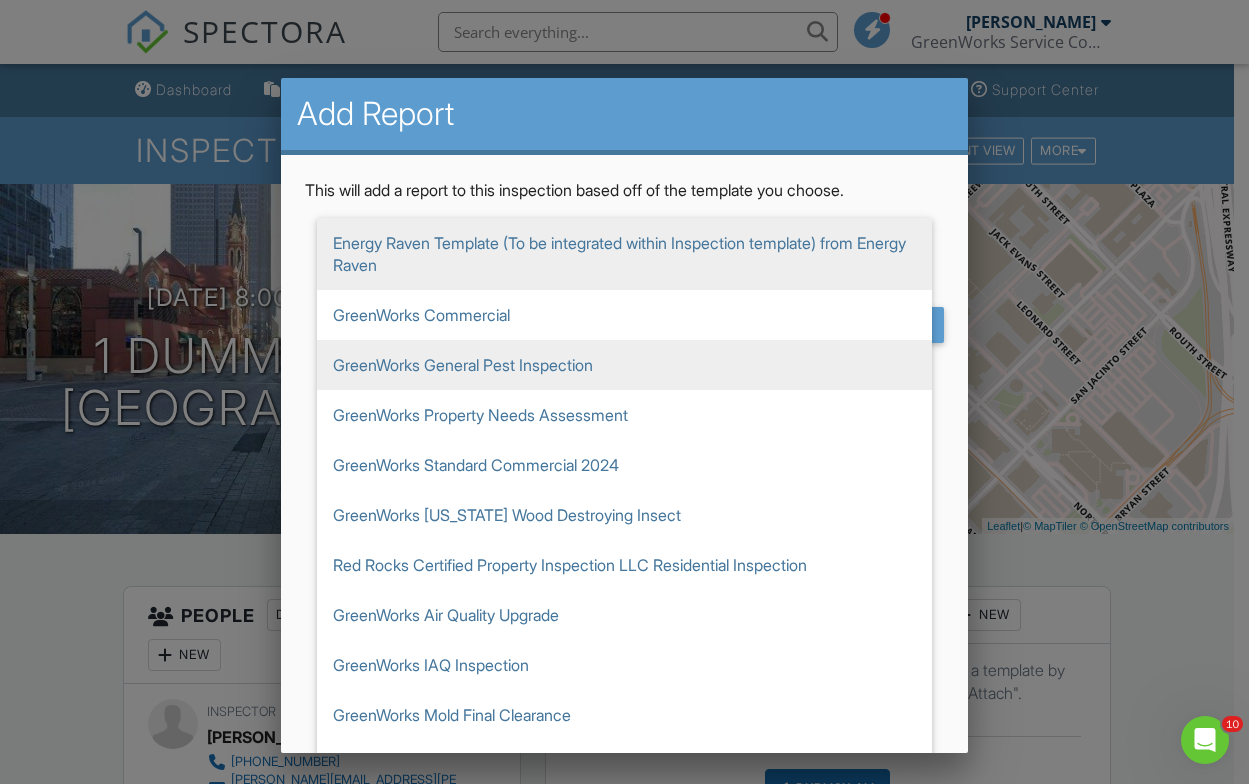 click on "GreenWorks General Pest Inspection" at bounding box center [624, 365] 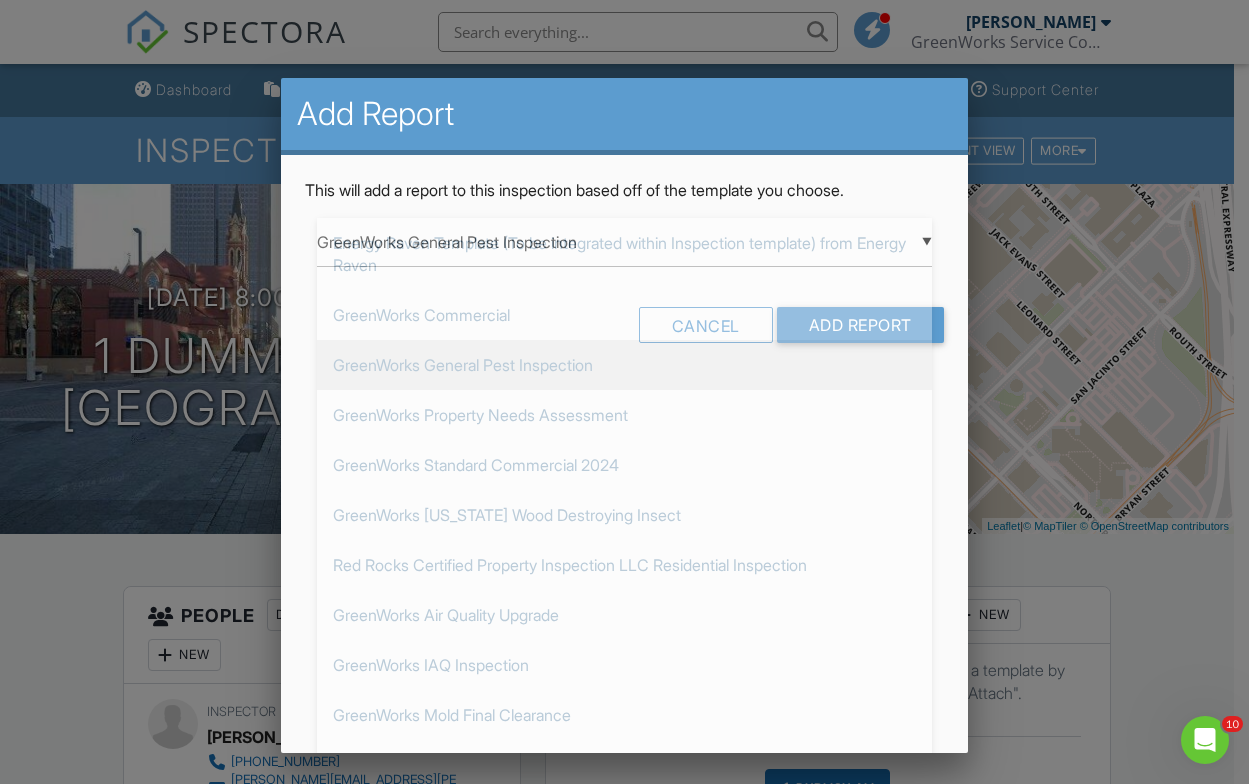 scroll, scrollTop: 122, scrollLeft: 0, axis: vertical 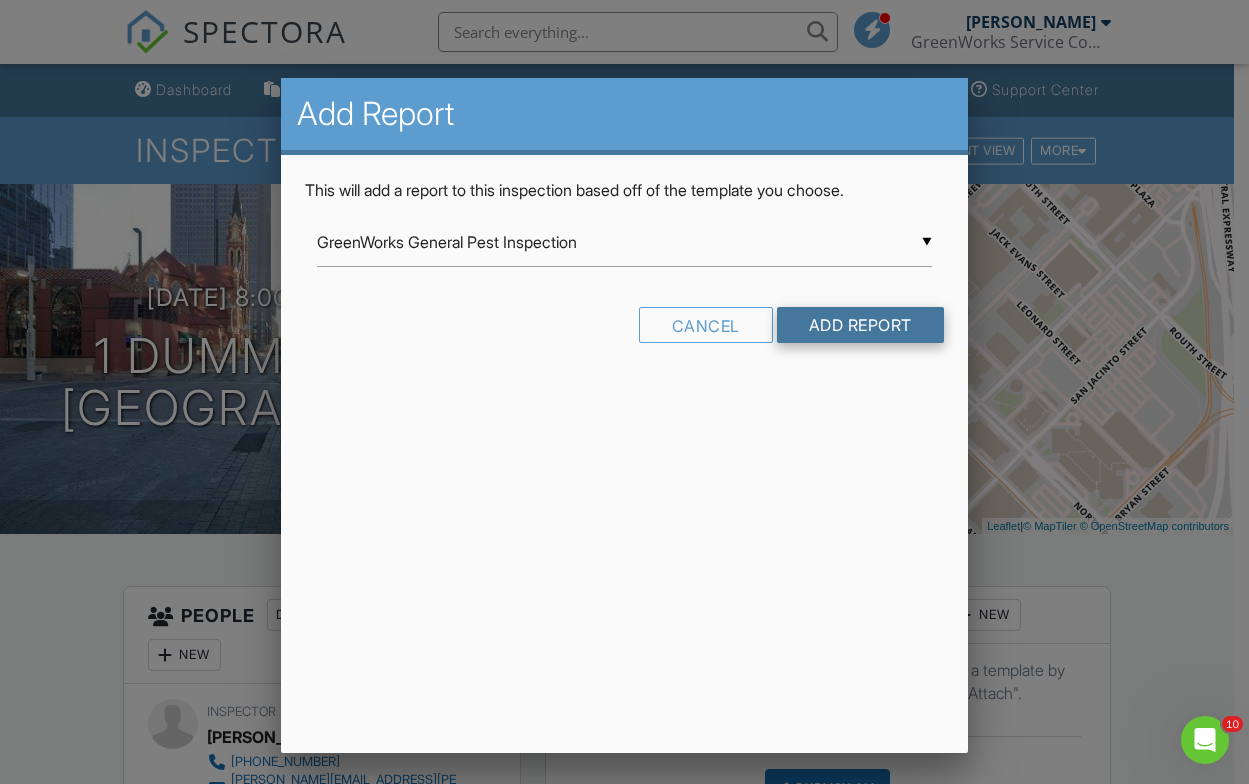 click on "Add Report" at bounding box center (860, 325) 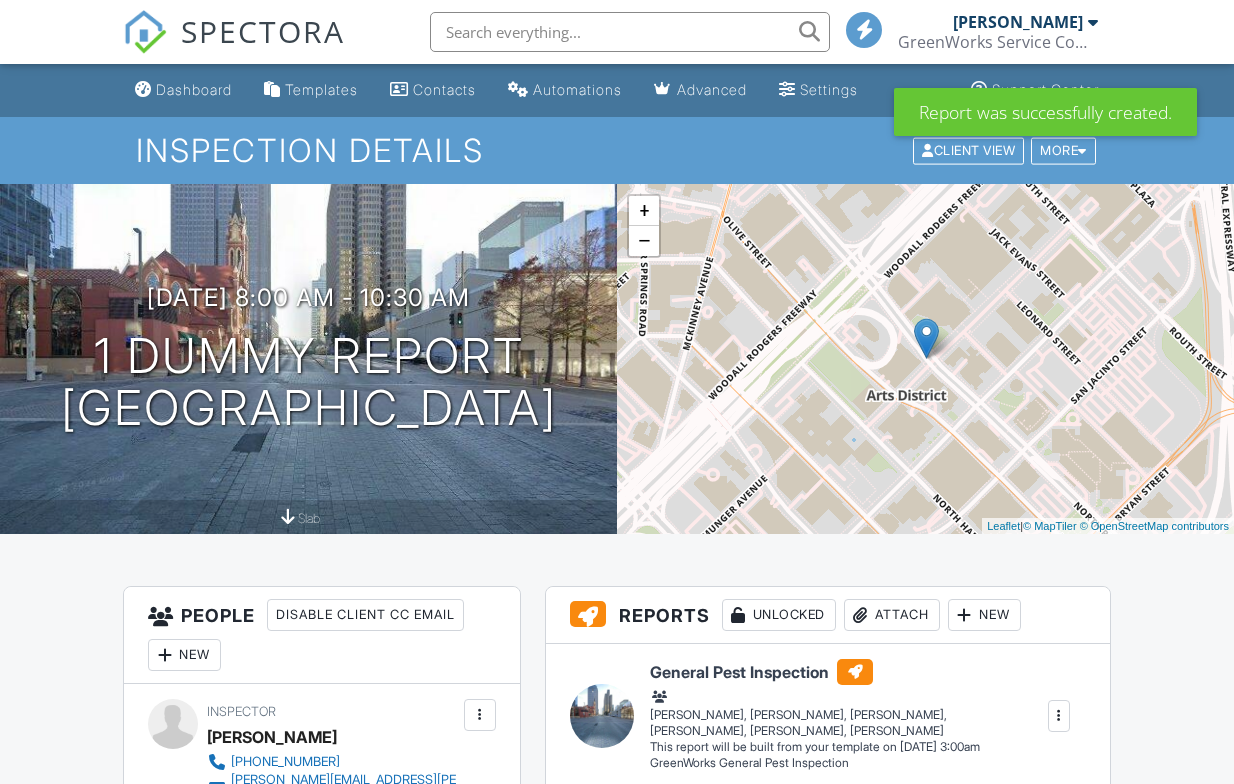 scroll, scrollTop: 125, scrollLeft: 0, axis: vertical 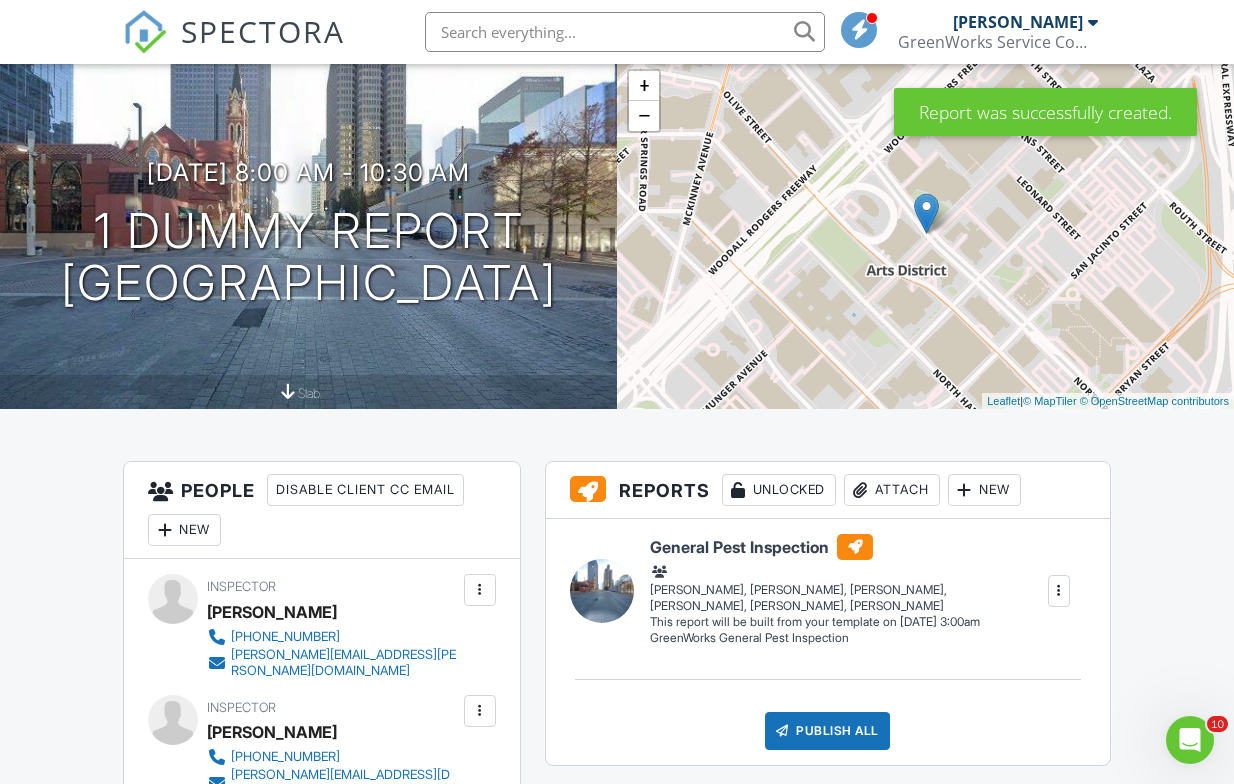 click at bounding box center [1059, 591] 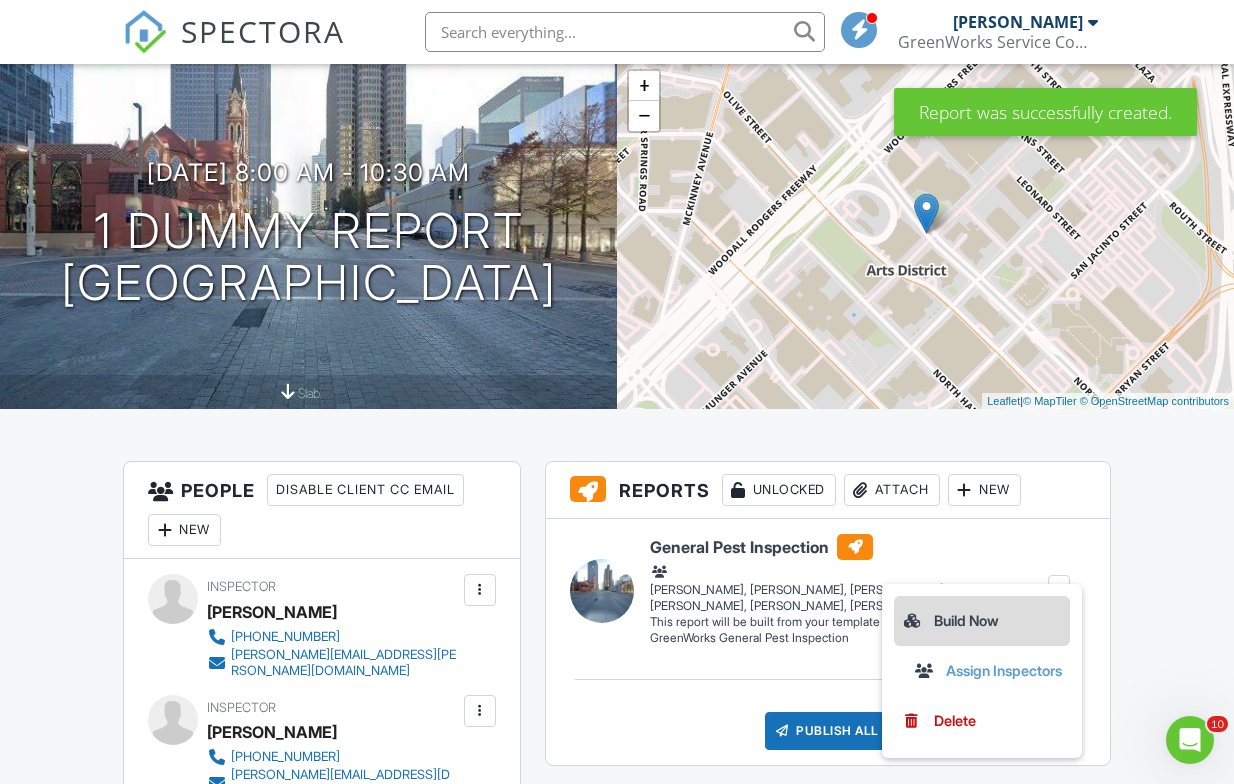 click on "Build Now" at bounding box center (982, 621) 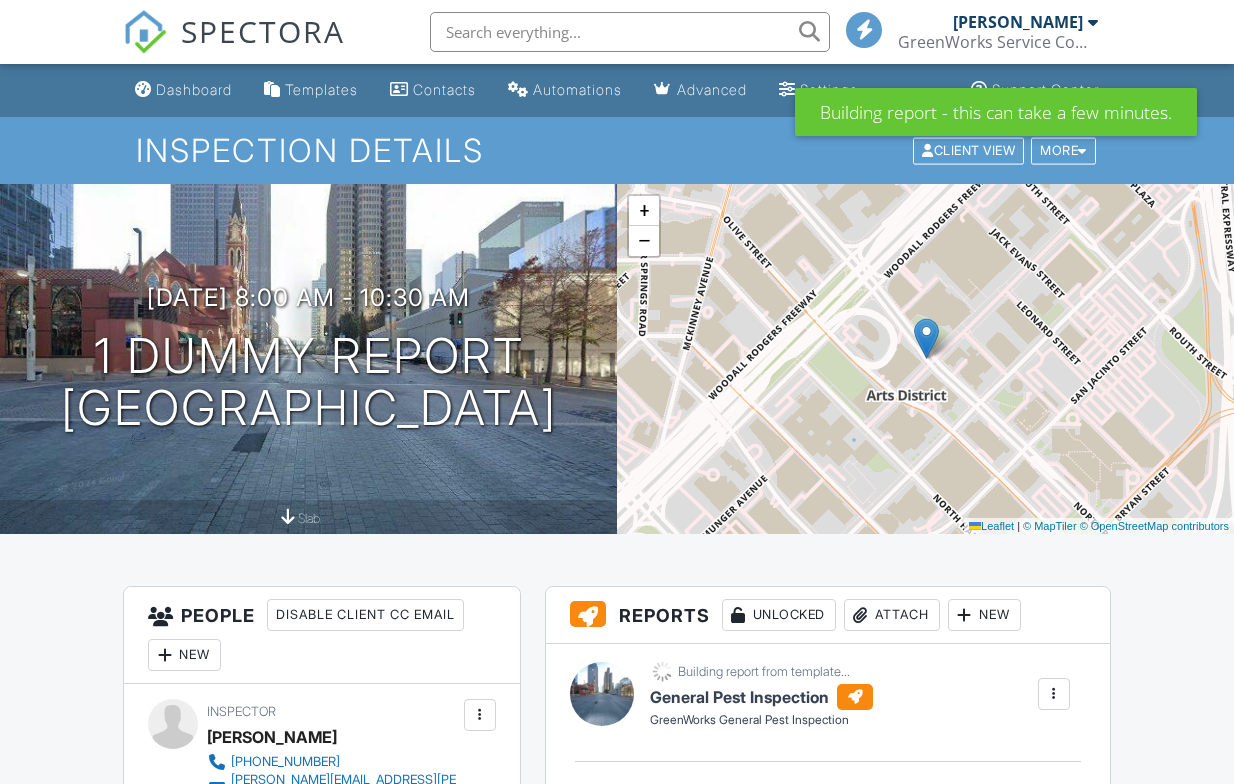 scroll, scrollTop: 275, scrollLeft: 0, axis: vertical 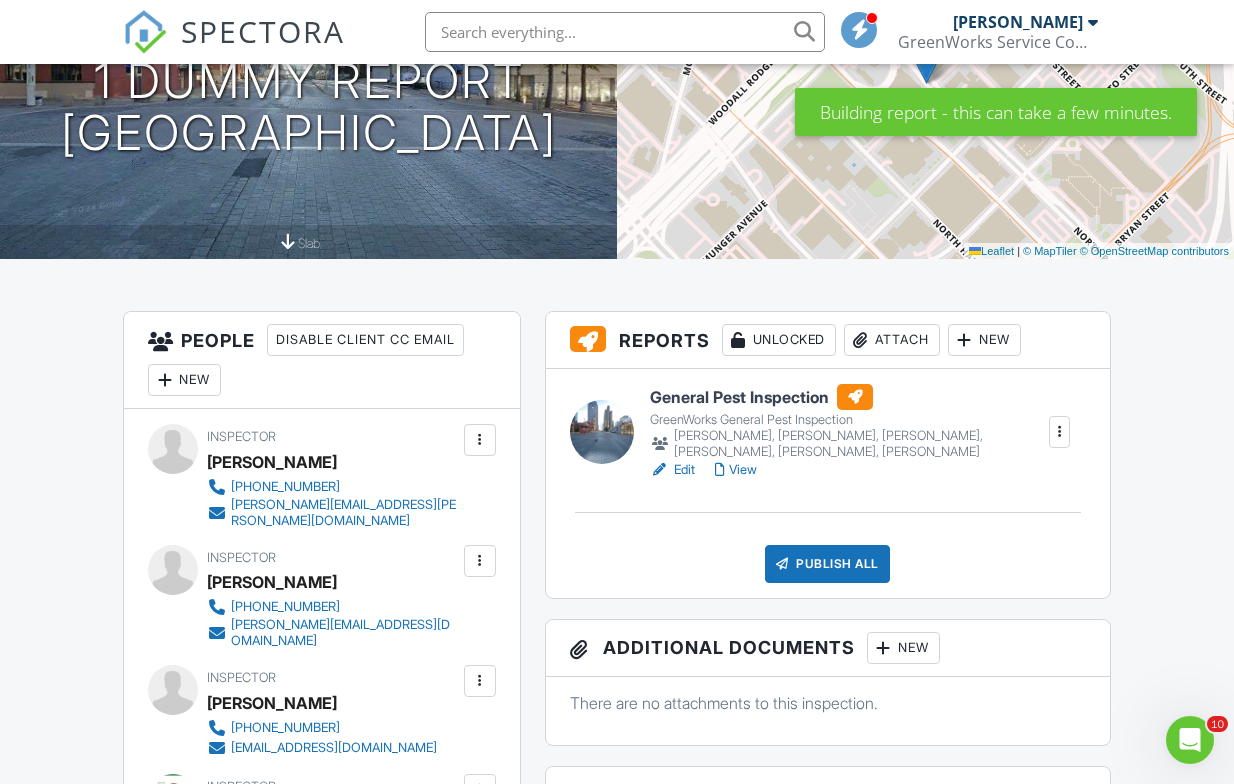 click on "Edit" at bounding box center [672, 470] 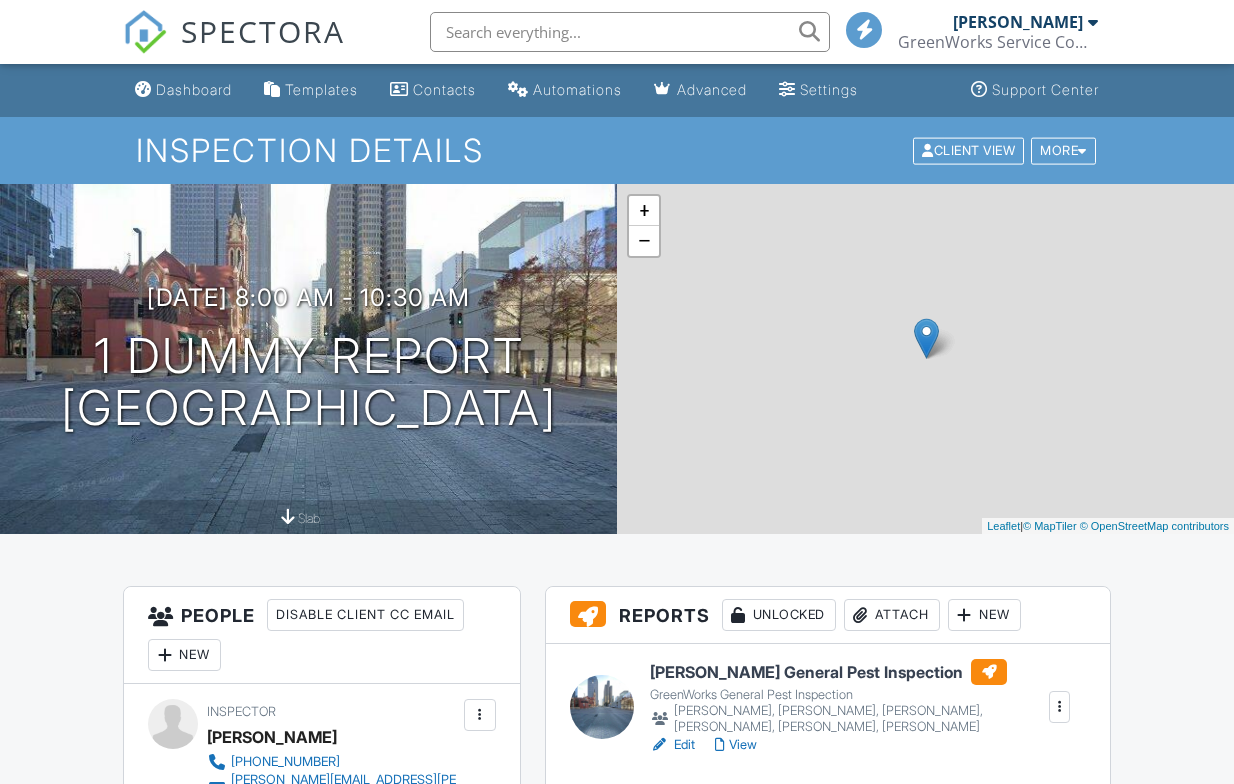 scroll, scrollTop: 0, scrollLeft: 0, axis: both 